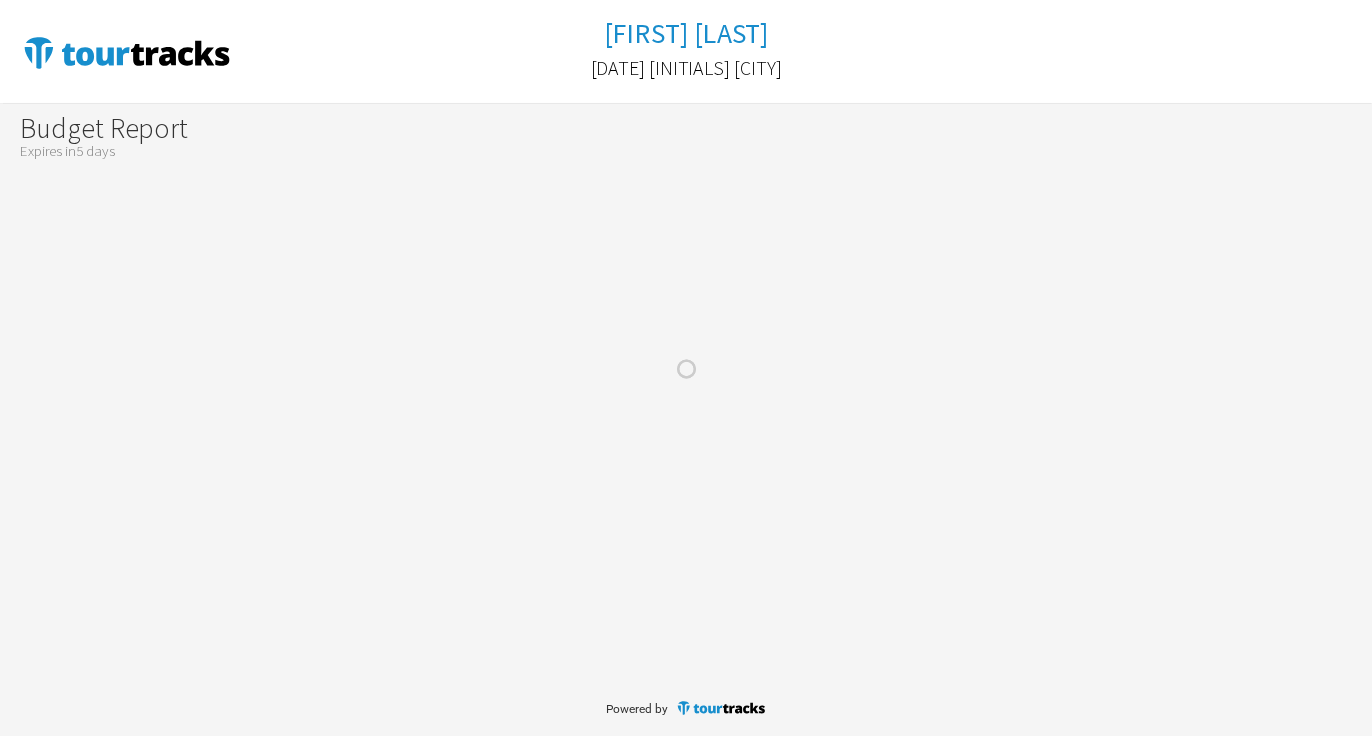 scroll, scrollTop: 0, scrollLeft: 0, axis: both 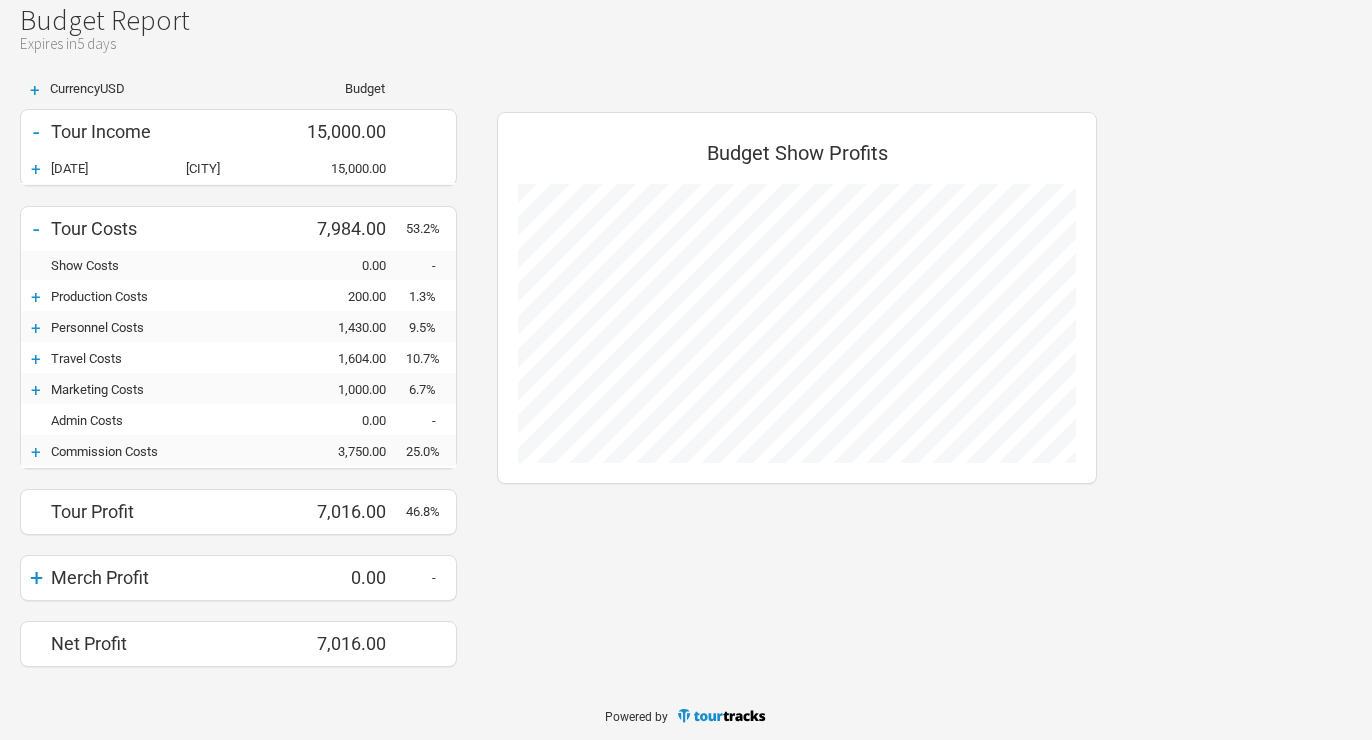 click on "+" at bounding box center (36, 578) 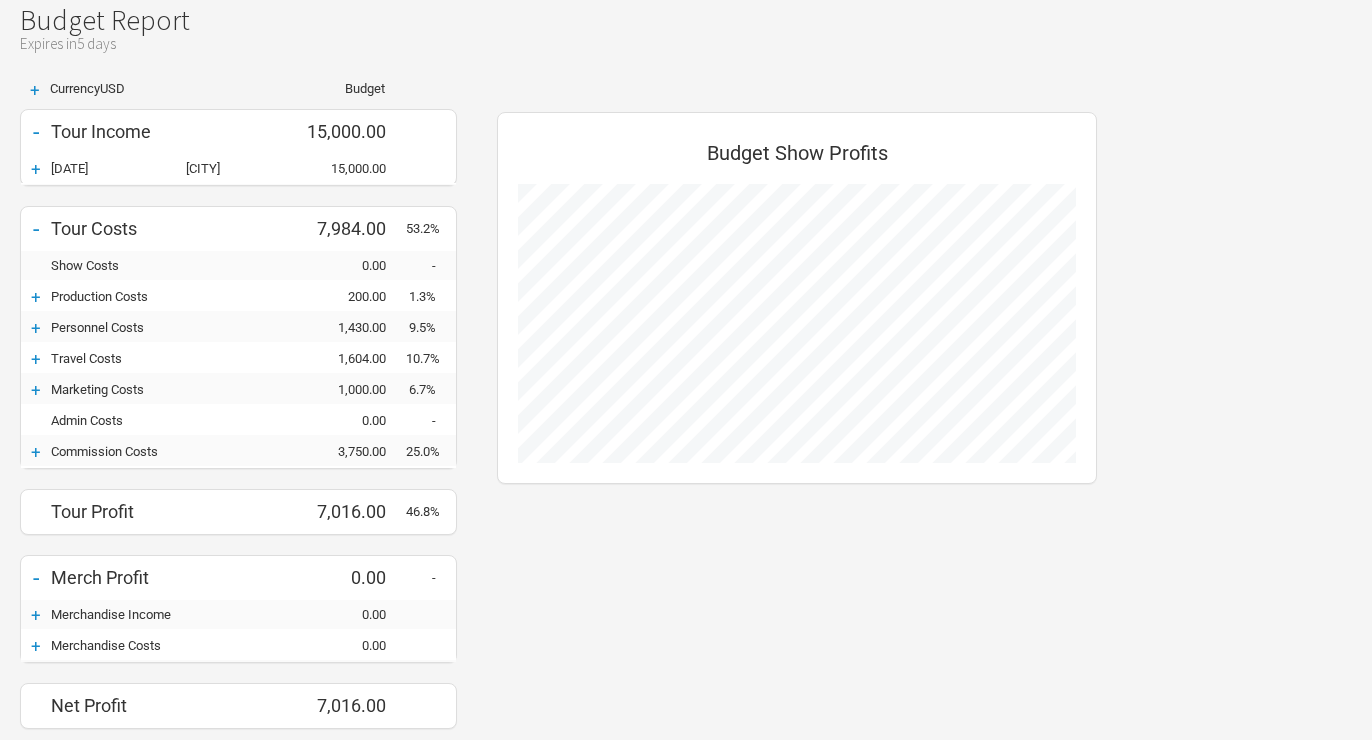 click on "+" at bounding box center (36, 169) 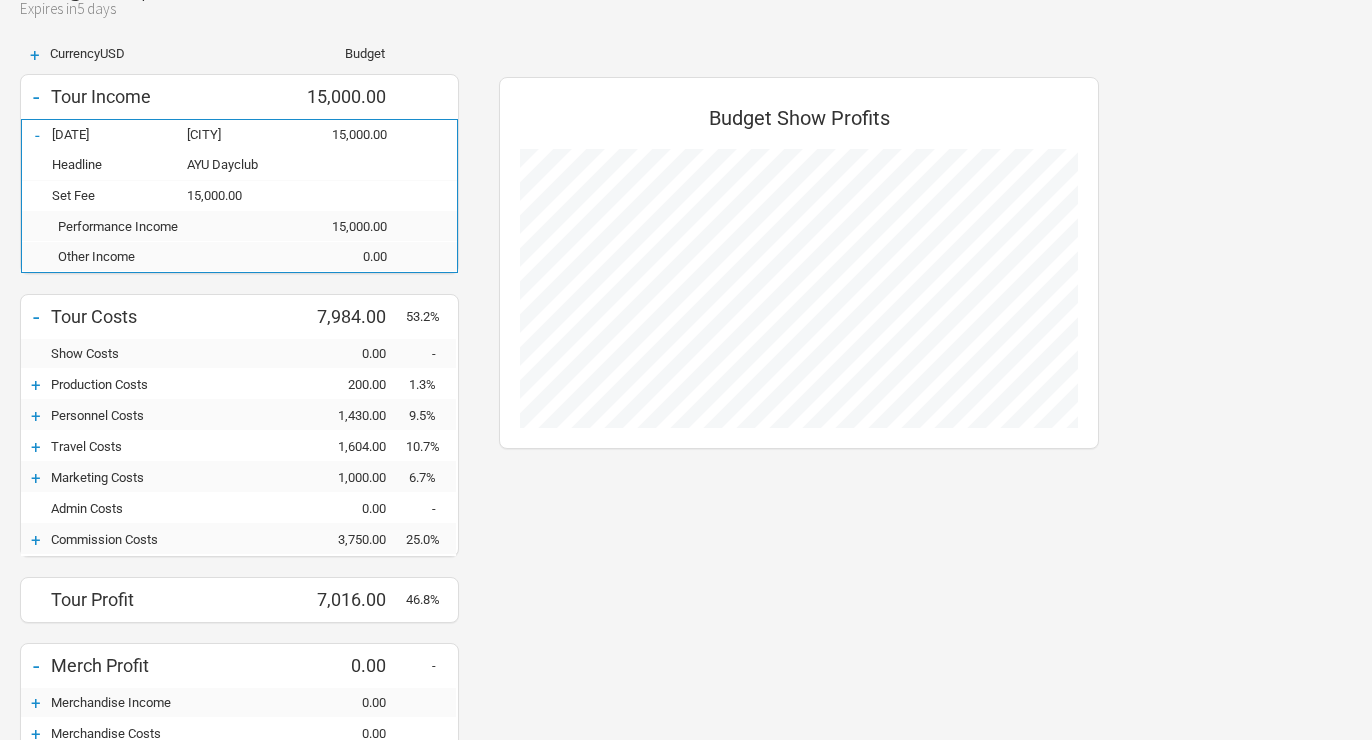 scroll, scrollTop: 0, scrollLeft: 0, axis: both 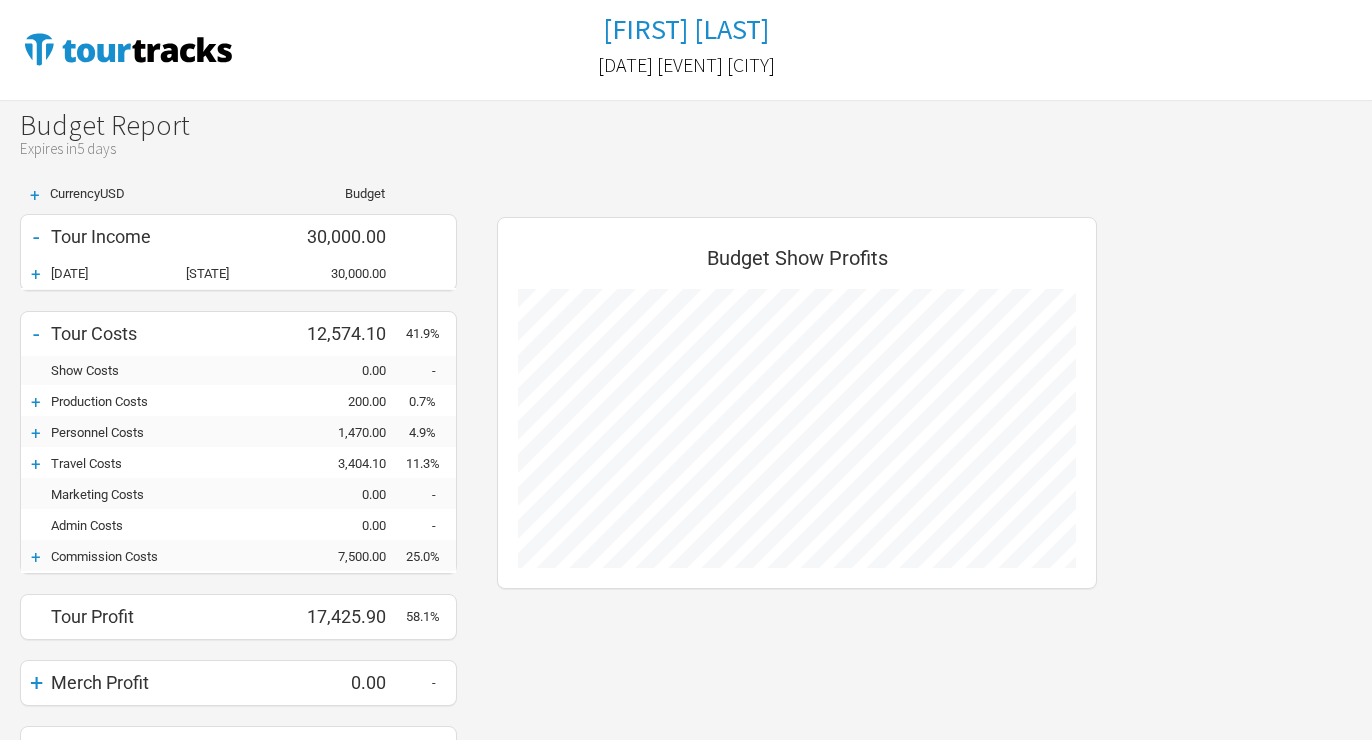 click on "+" at bounding box center (36, 274) 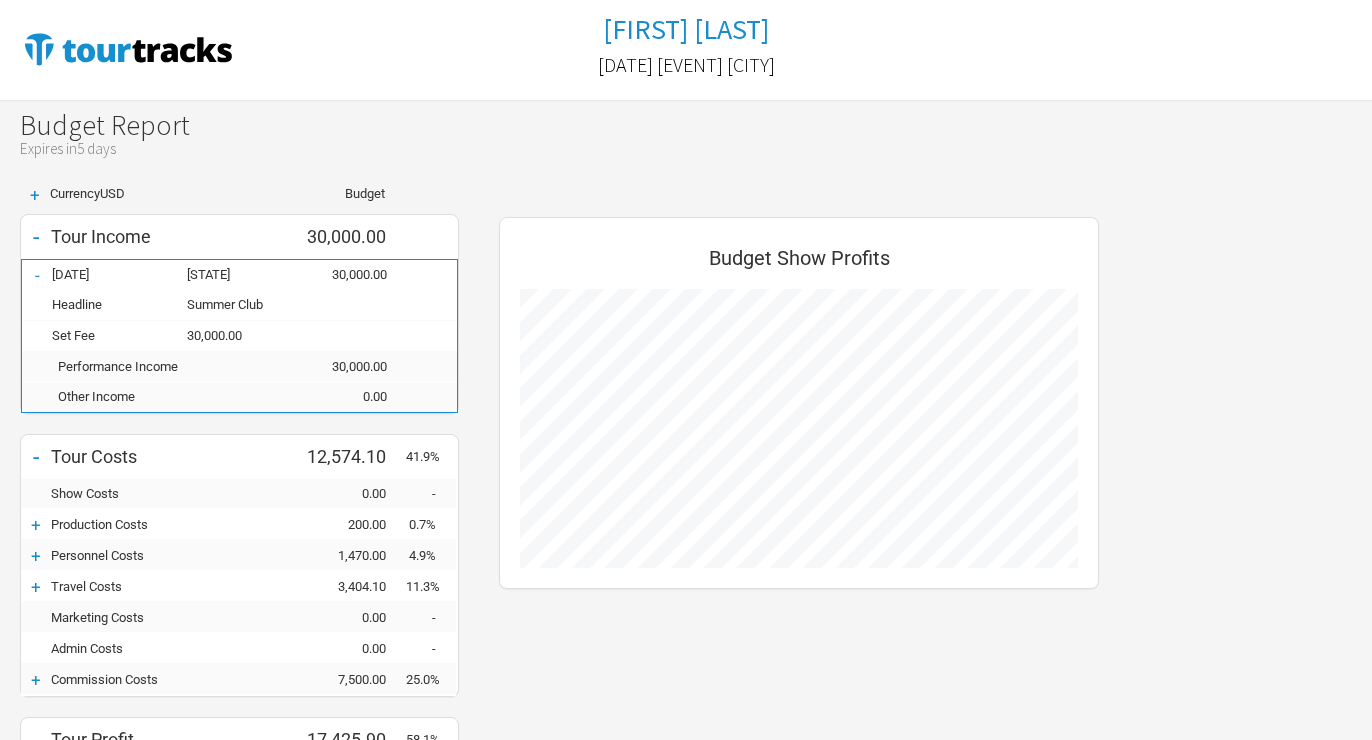 scroll, scrollTop: 999296, scrollLeft: 999360, axis: both 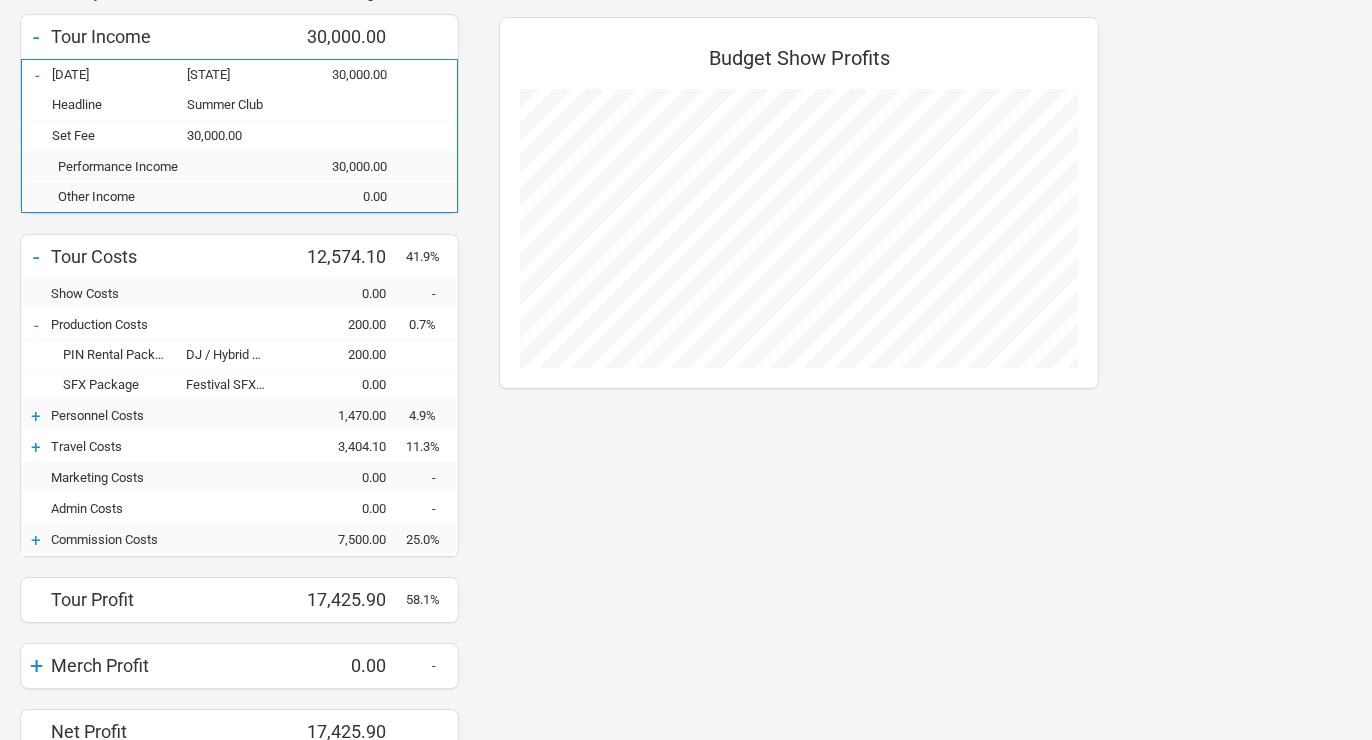 click on "+" at bounding box center [36, 416] 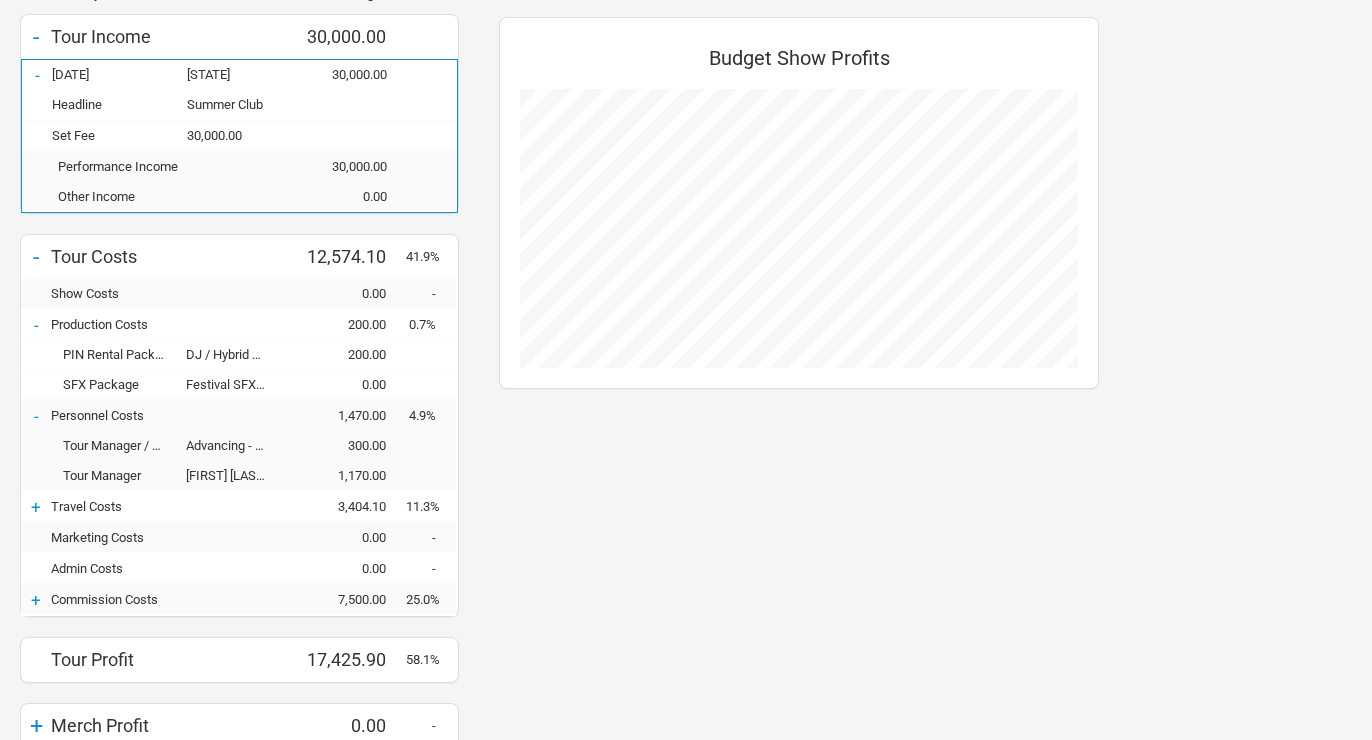 click on "+" at bounding box center (36, 507) 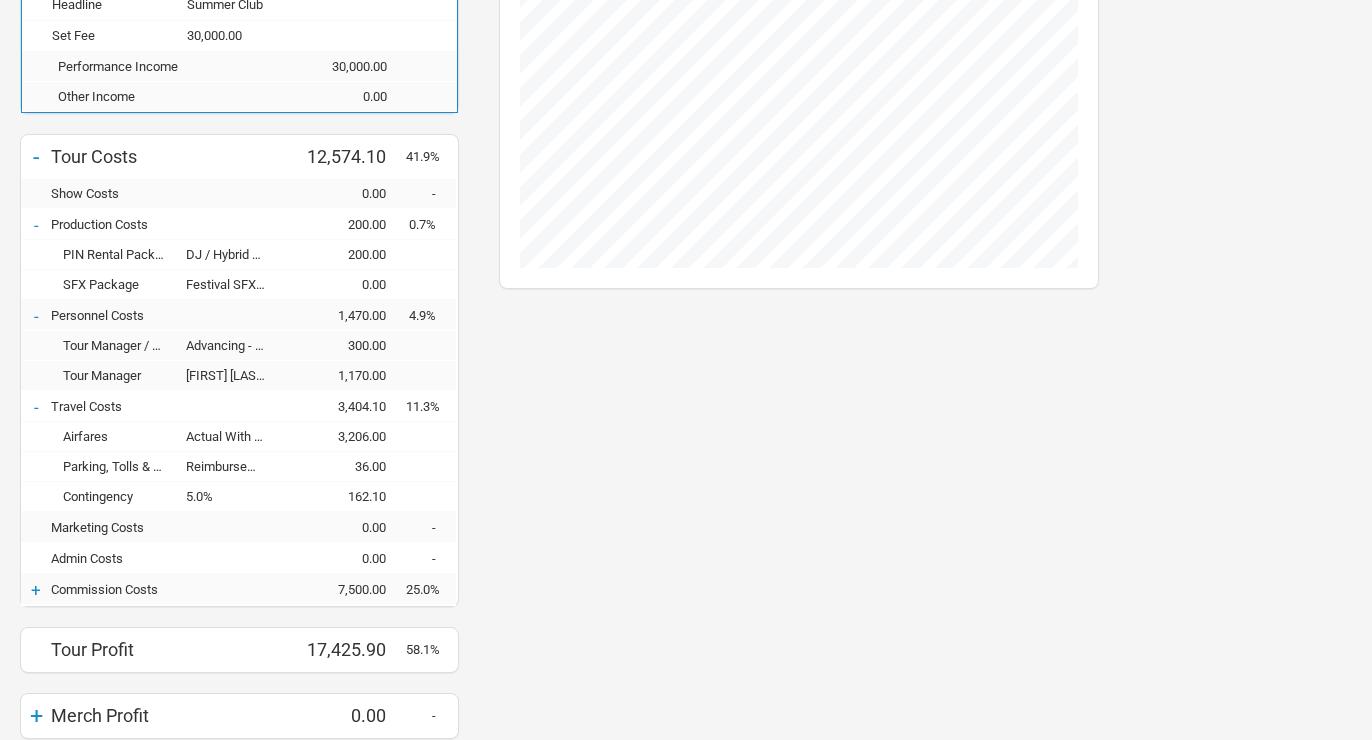 scroll, scrollTop: 400, scrollLeft: 0, axis: vertical 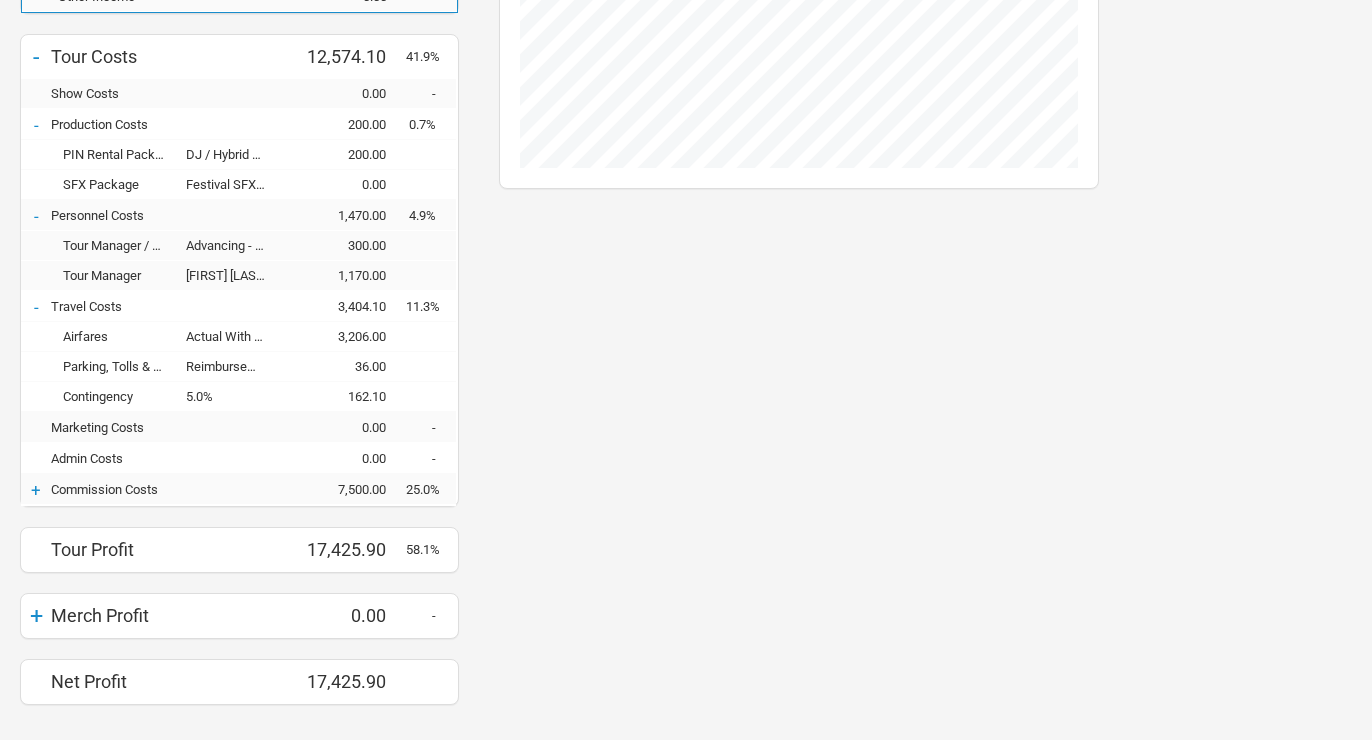 click on "+" at bounding box center [36, 490] 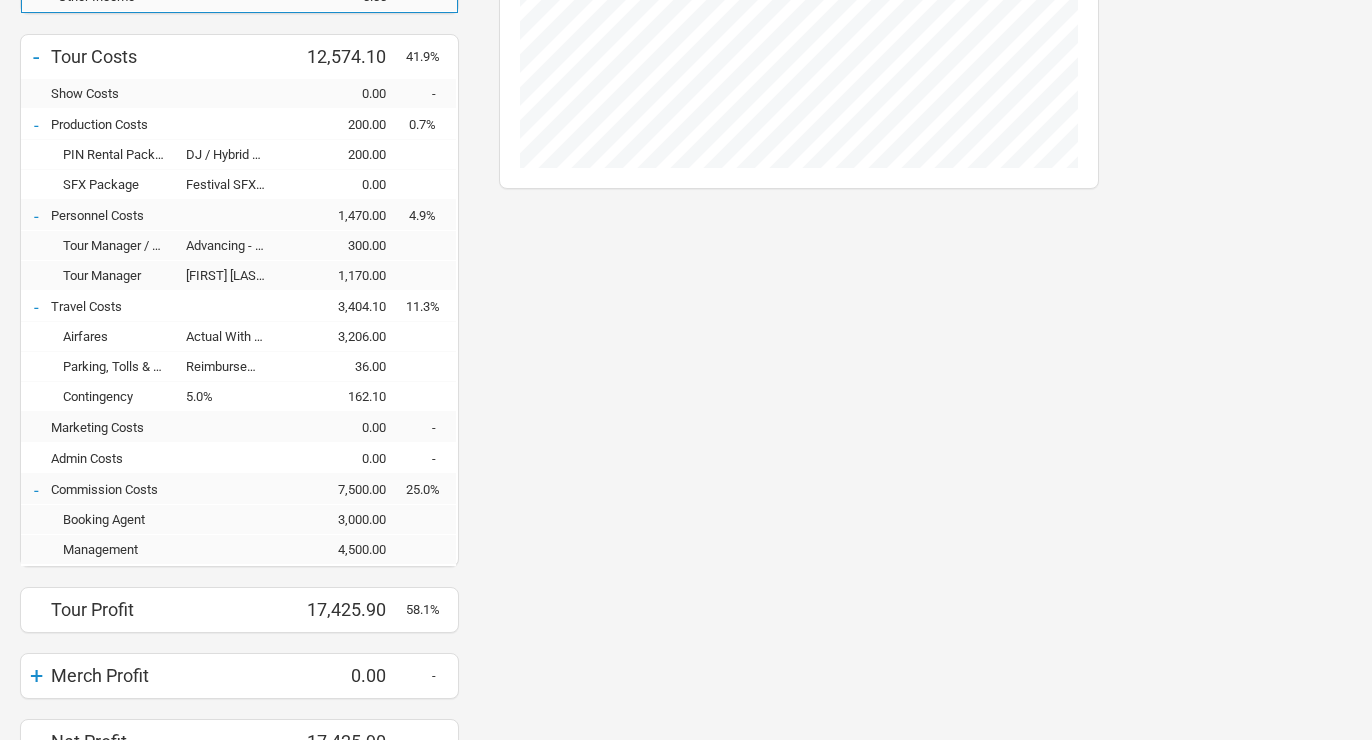 scroll, scrollTop: 498, scrollLeft: 0, axis: vertical 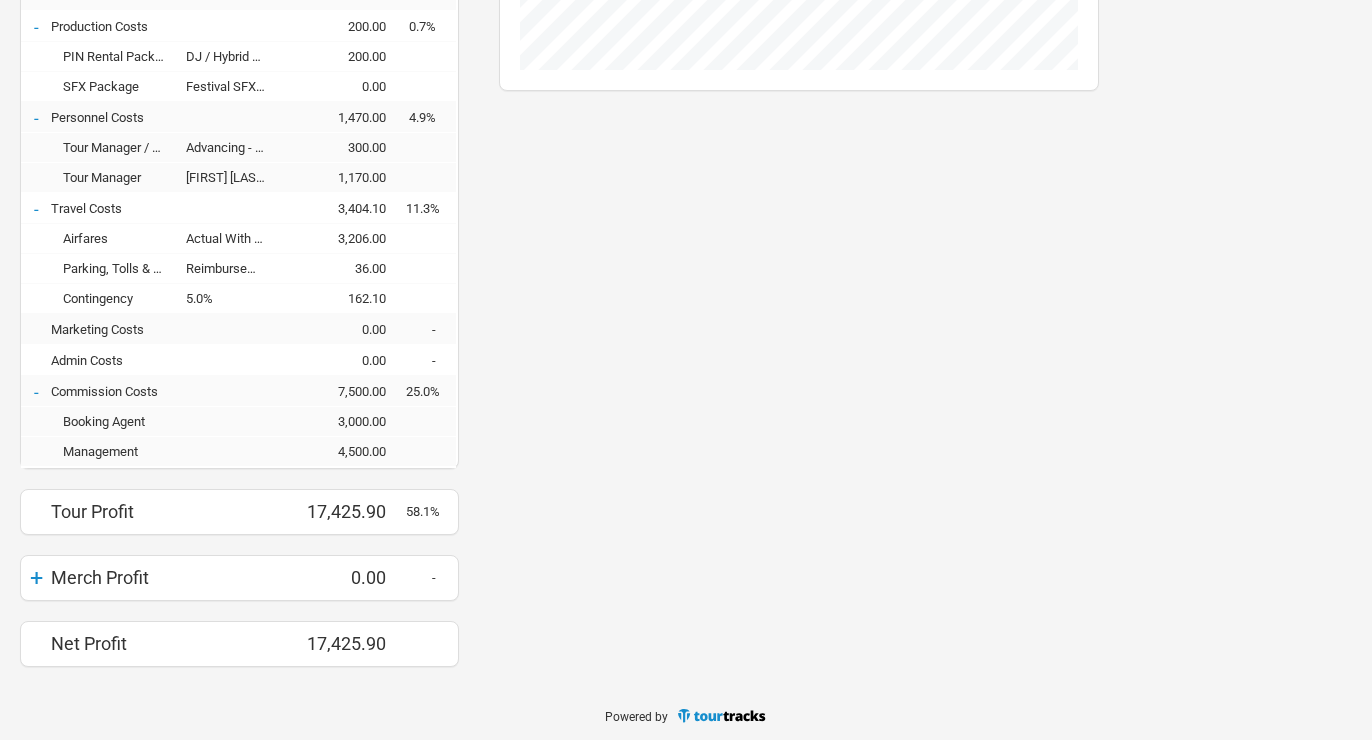 click on "+" at bounding box center [36, 578] 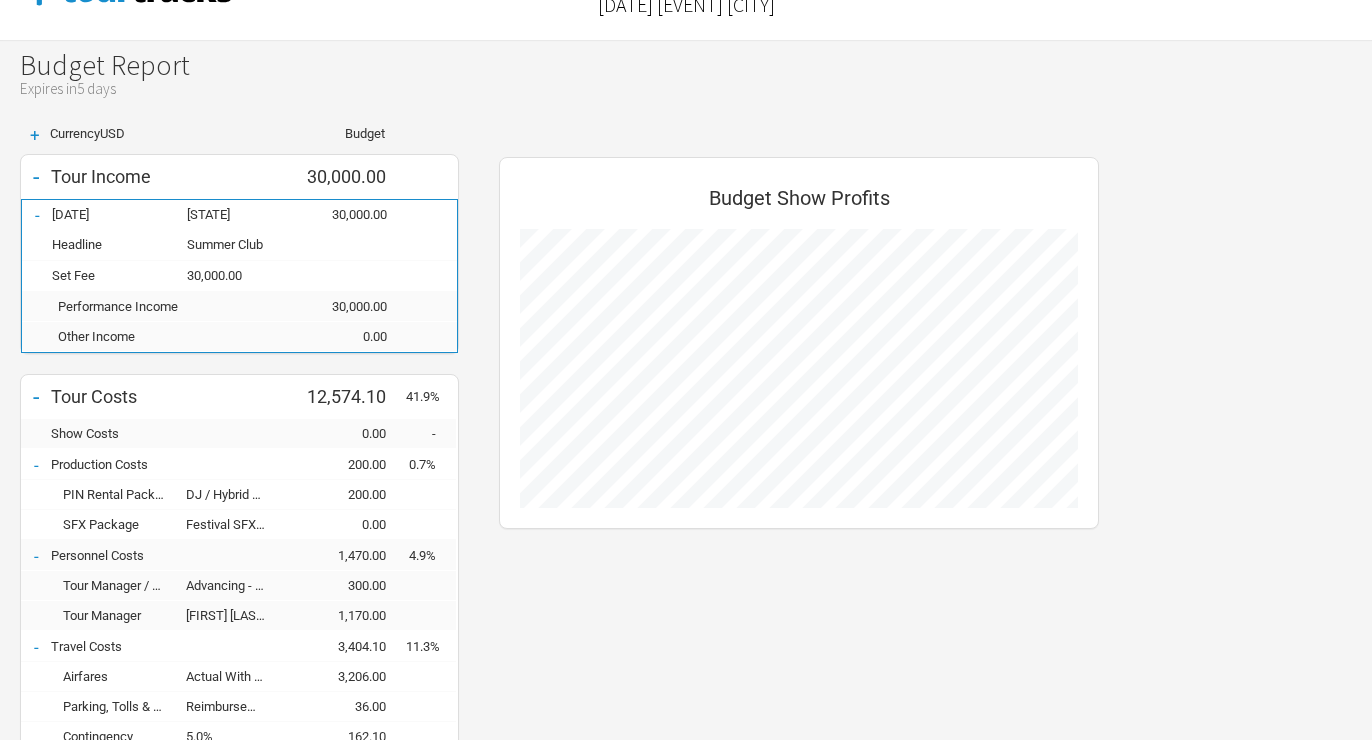 scroll, scrollTop: 0, scrollLeft: 0, axis: both 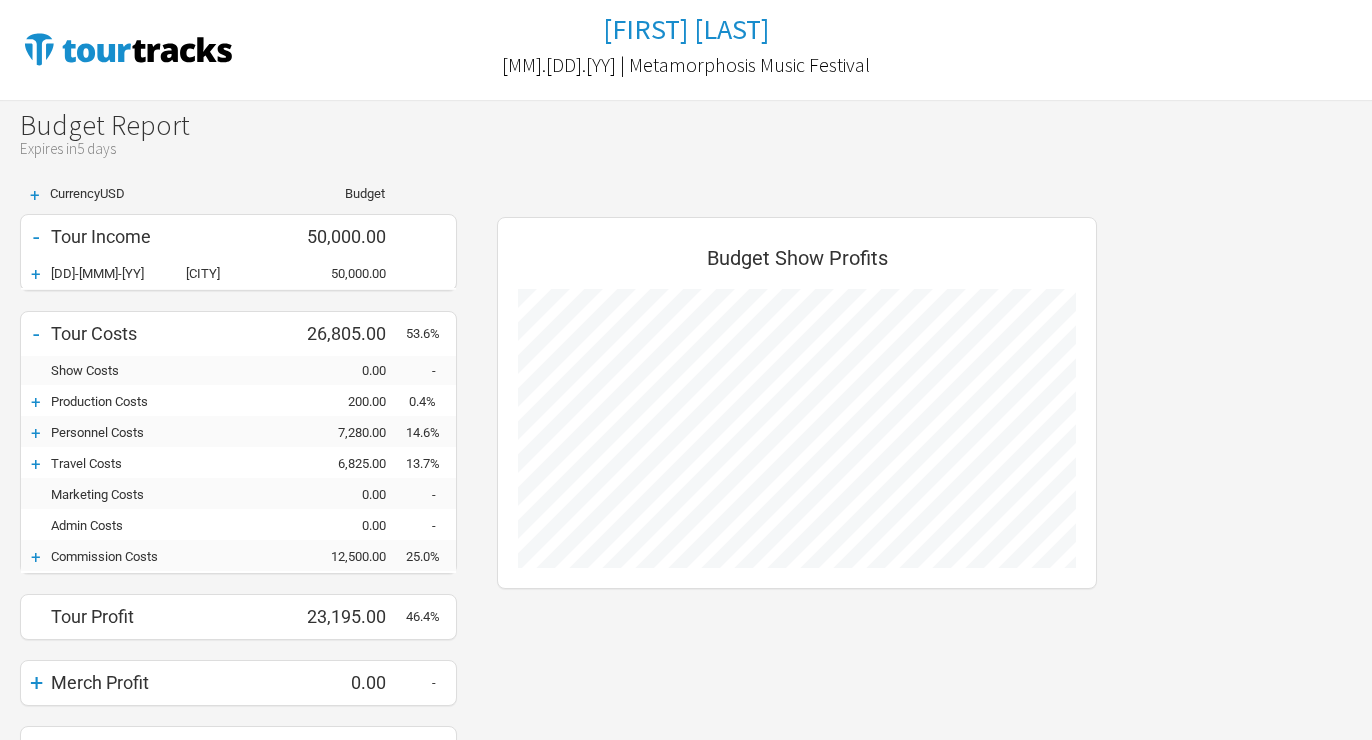 click on "+" at bounding box center (36, 274) 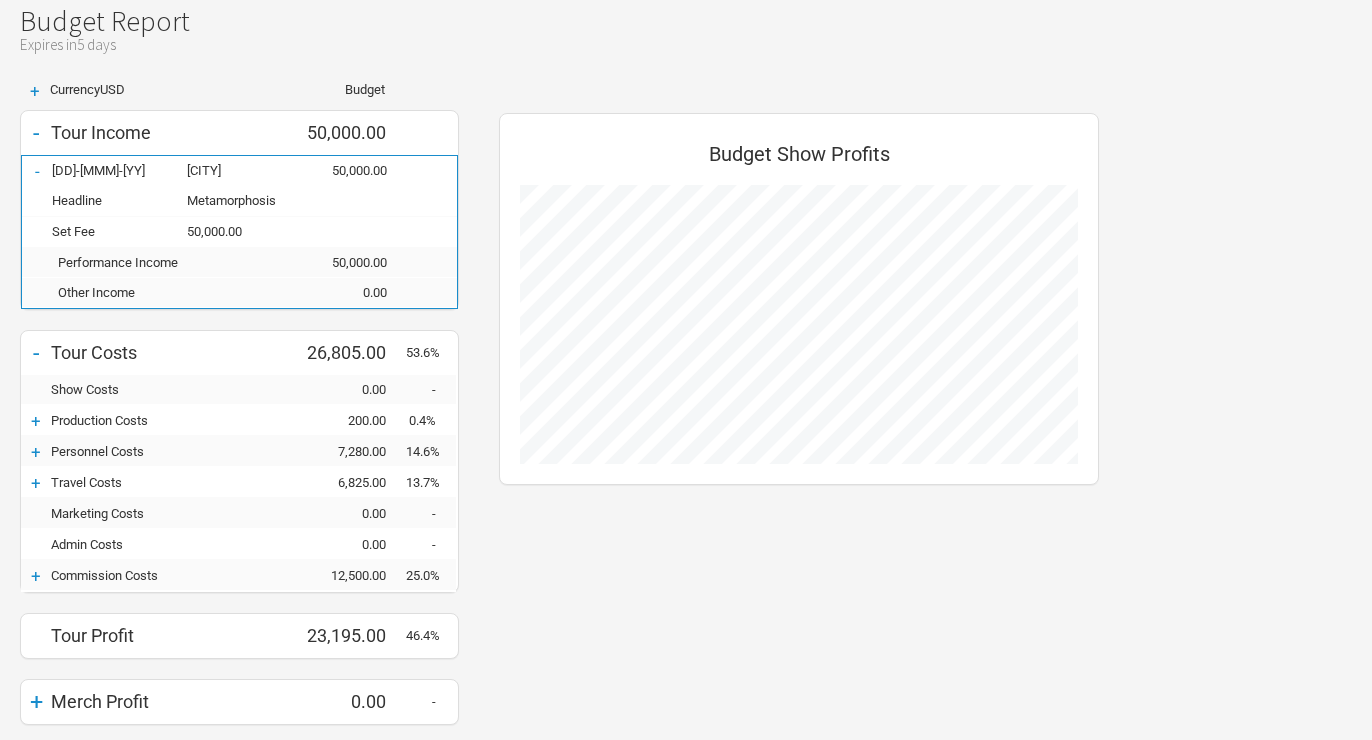 scroll, scrollTop: 228, scrollLeft: 0, axis: vertical 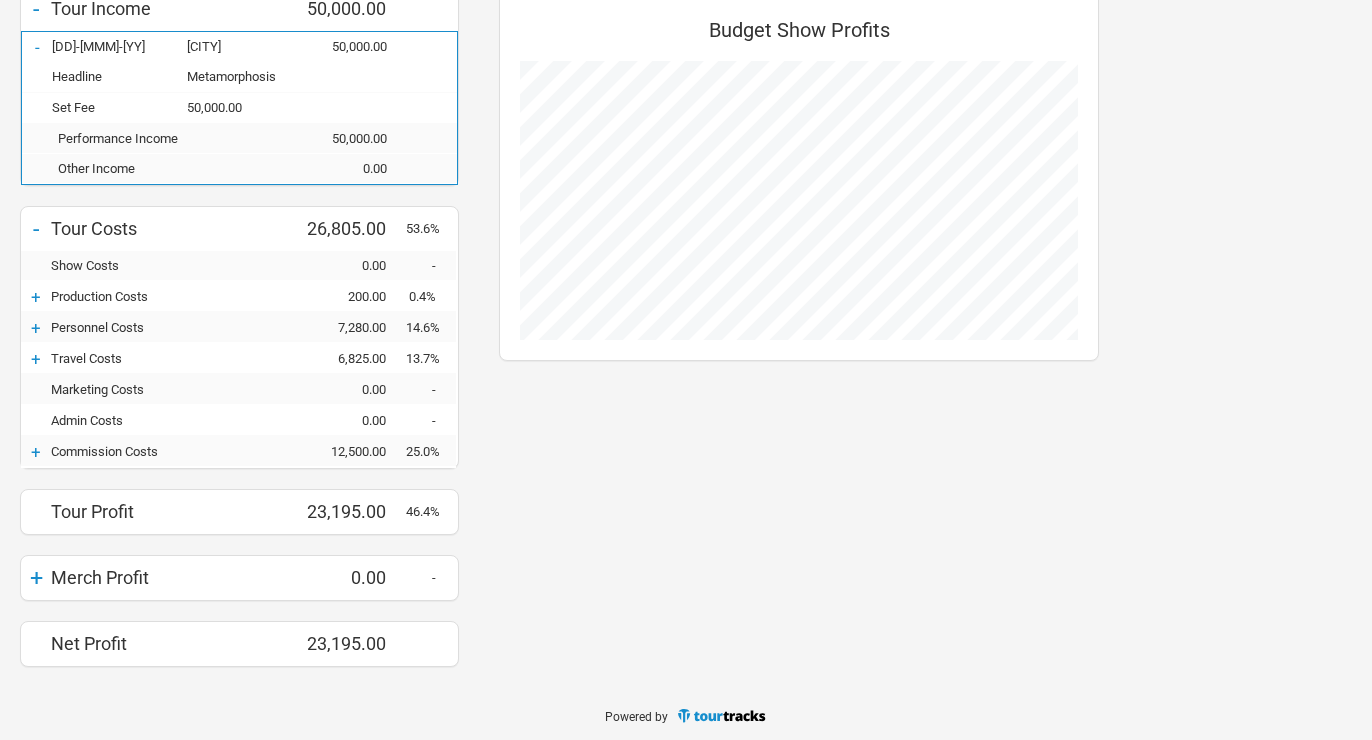 click on "+" at bounding box center [36, 297] 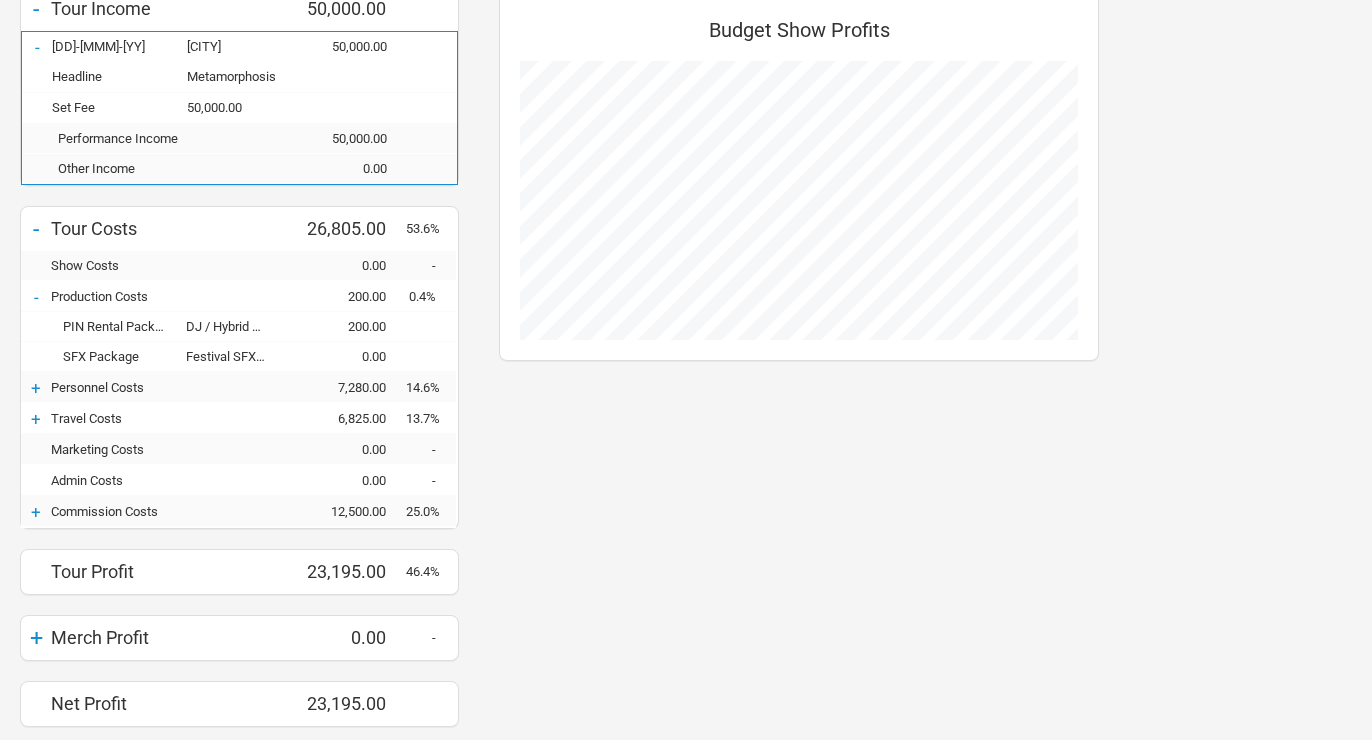 click on "+" at bounding box center [36, 388] 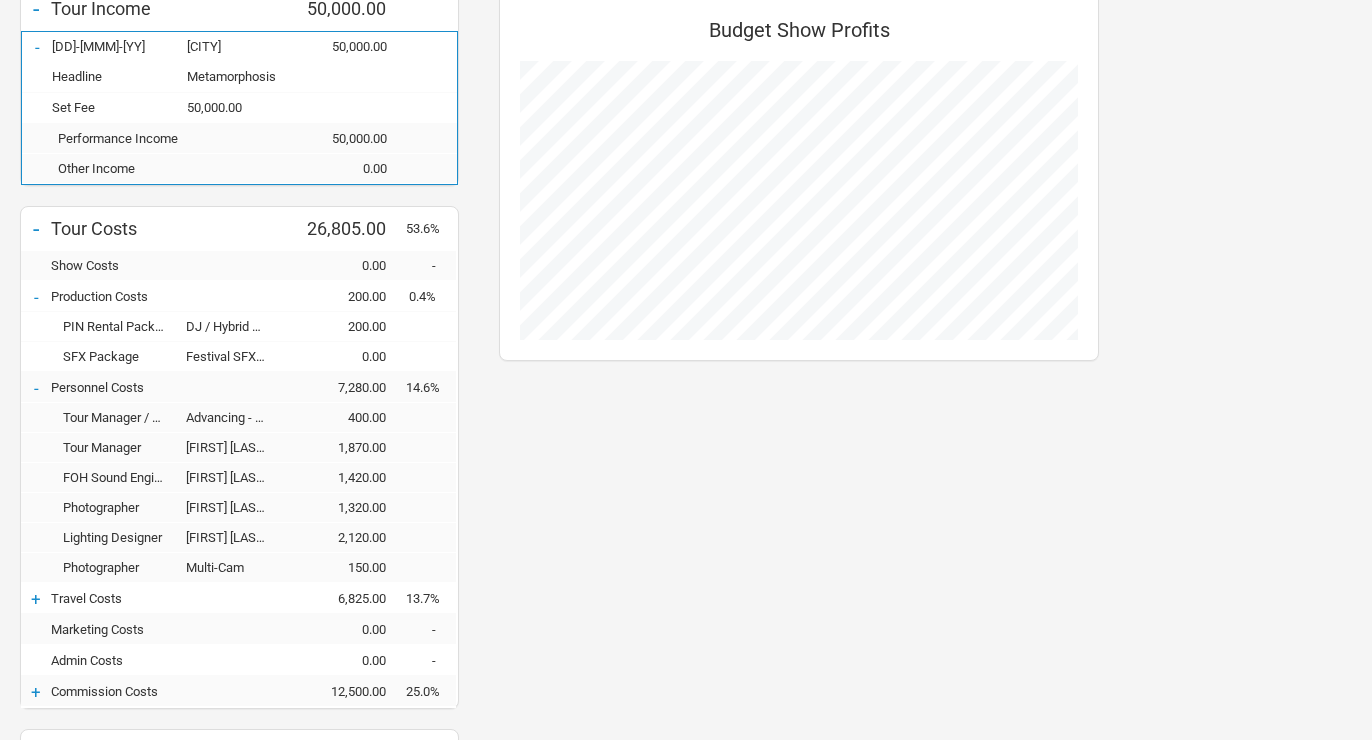scroll, scrollTop: 468, scrollLeft: 0, axis: vertical 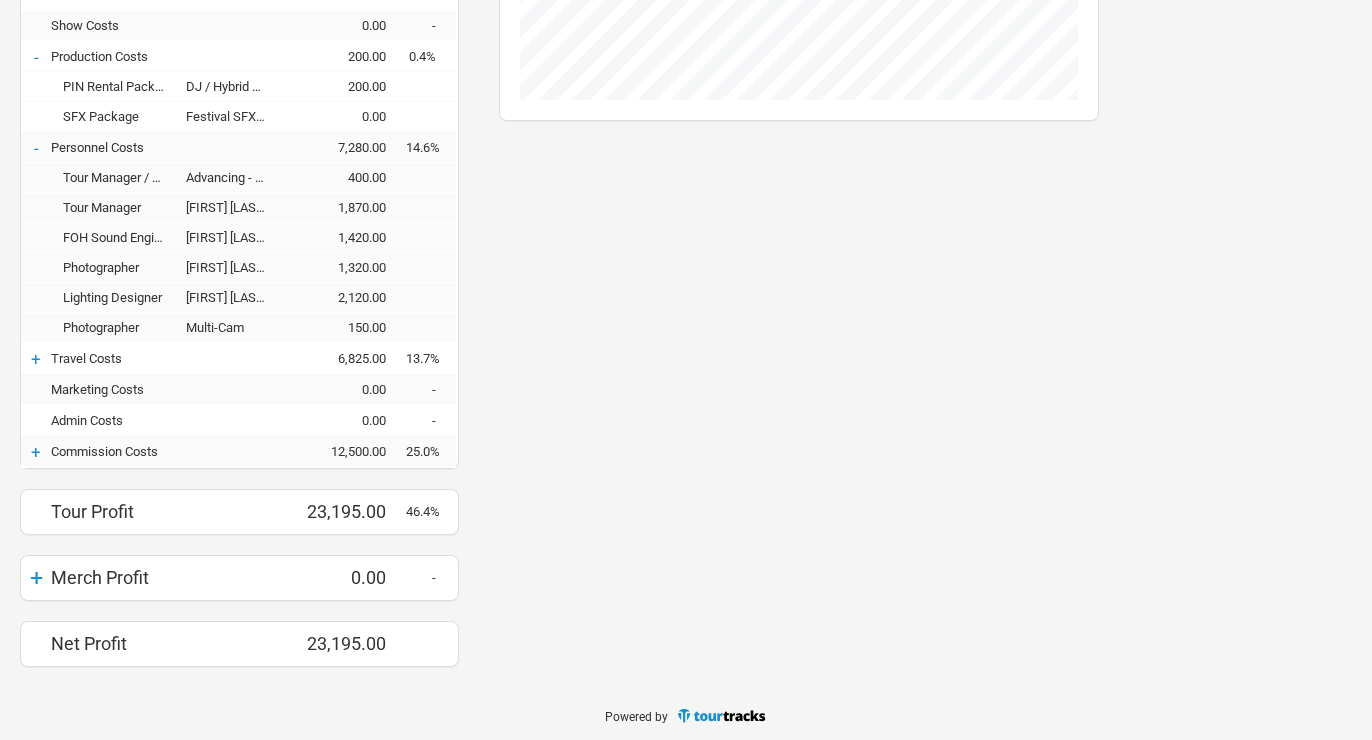 click on "+" at bounding box center [36, 359] 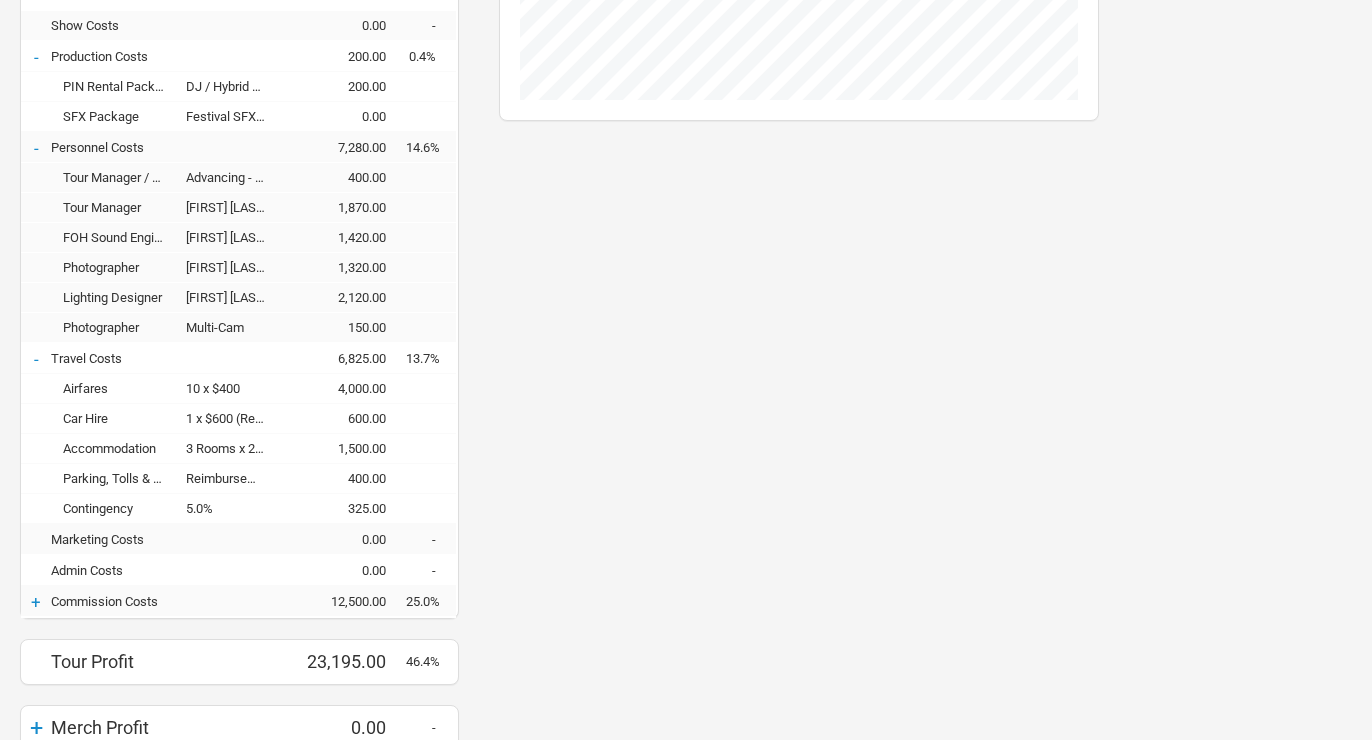 click on "+" at bounding box center (36, 602) 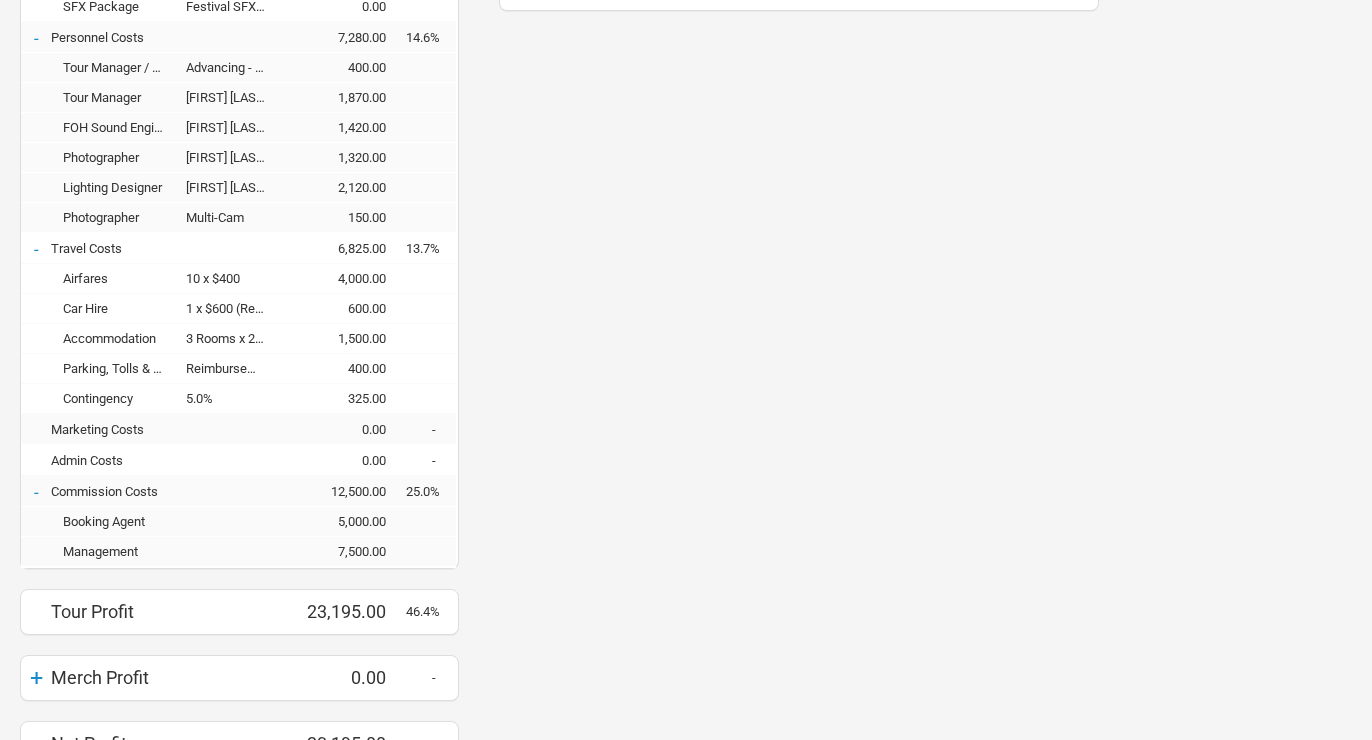 scroll, scrollTop: 678, scrollLeft: 0, axis: vertical 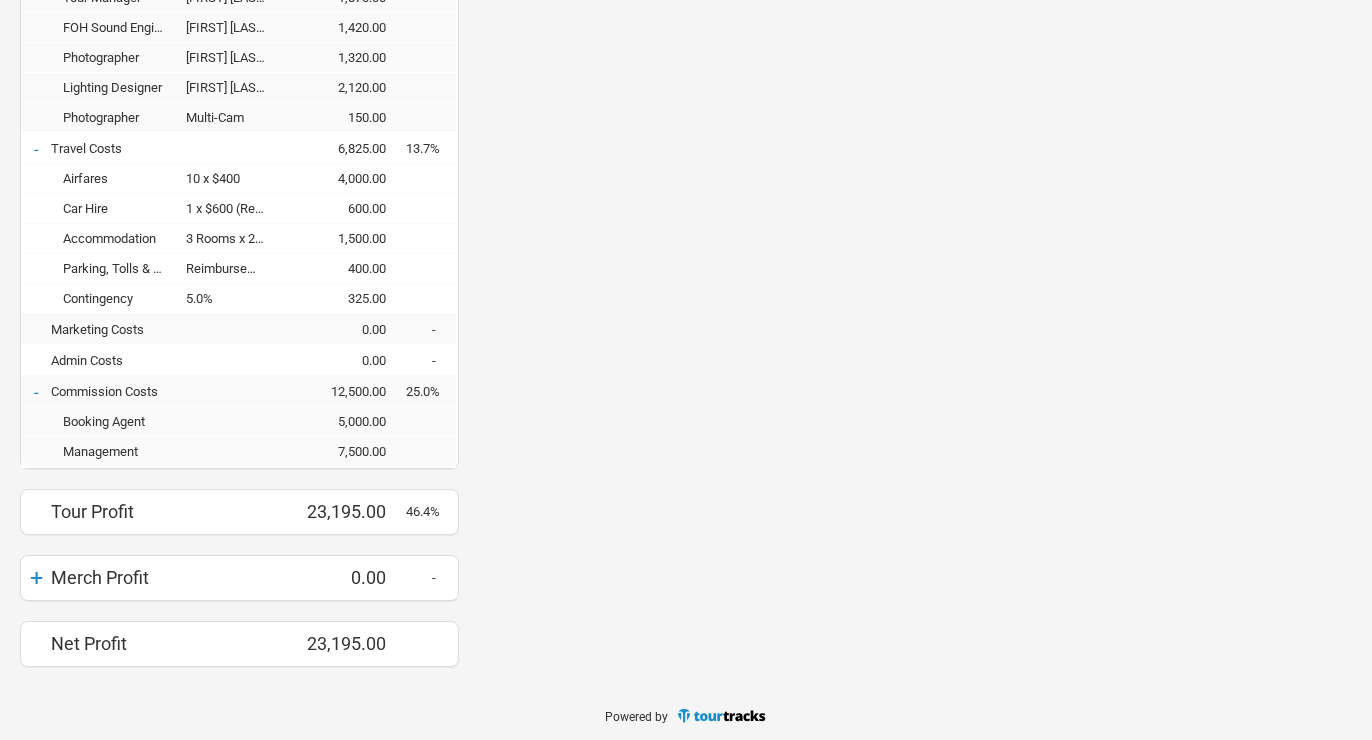 click on "+" at bounding box center (36, 578) 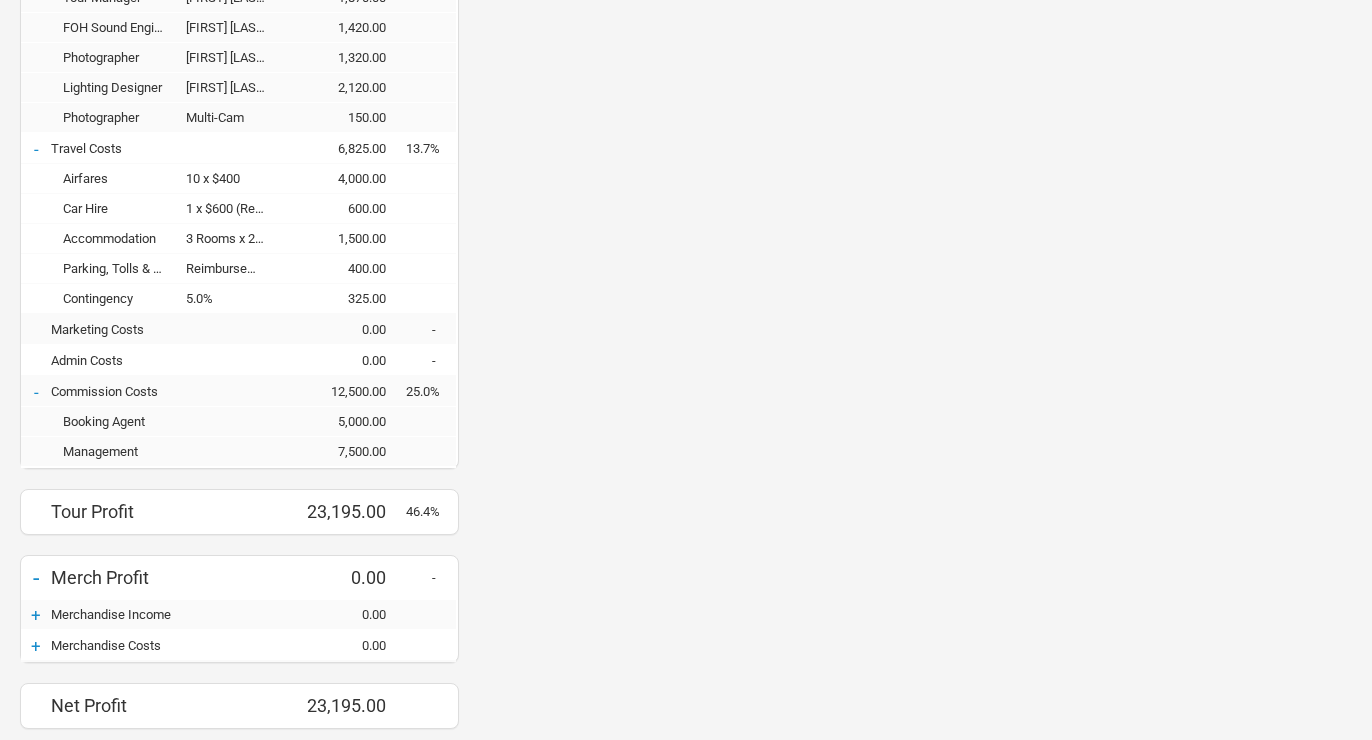 scroll, scrollTop: 998784, scrollLeft: 999360, axis: both 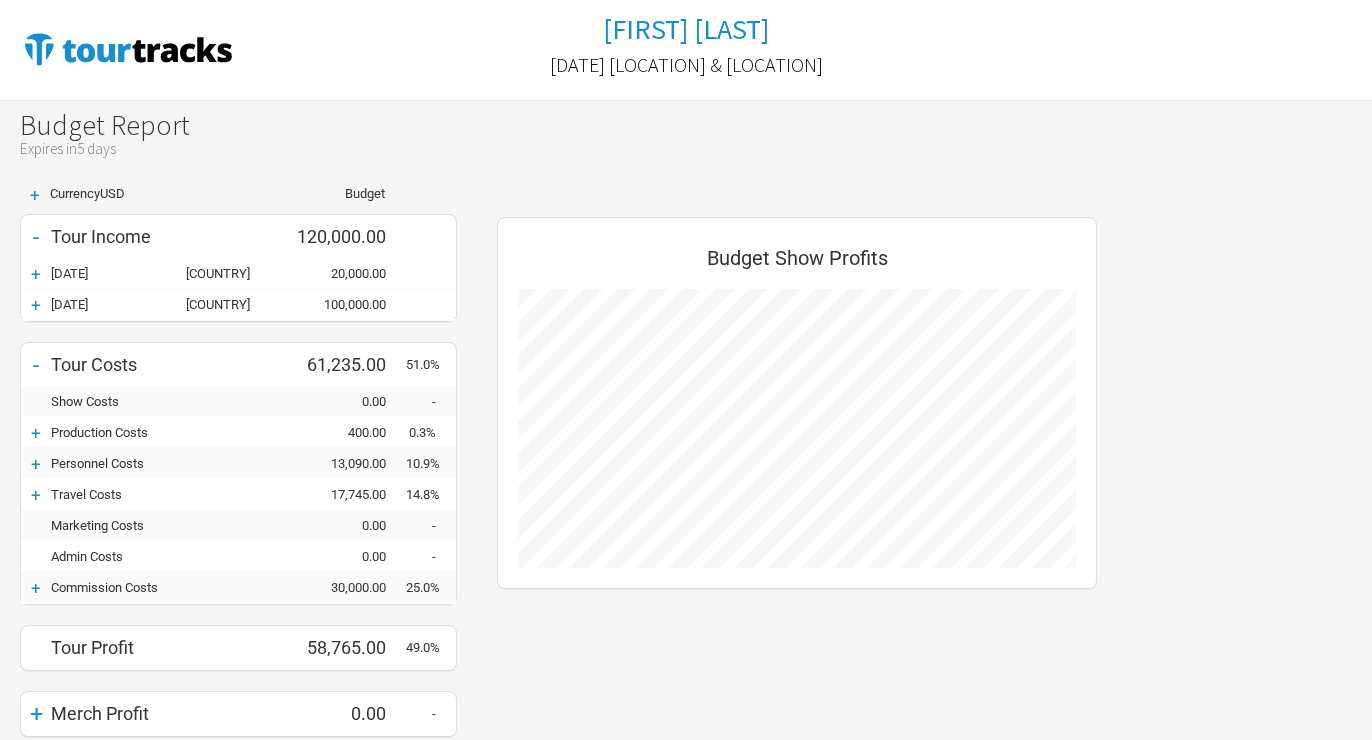 click on "+" at bounding box center [36, 274] 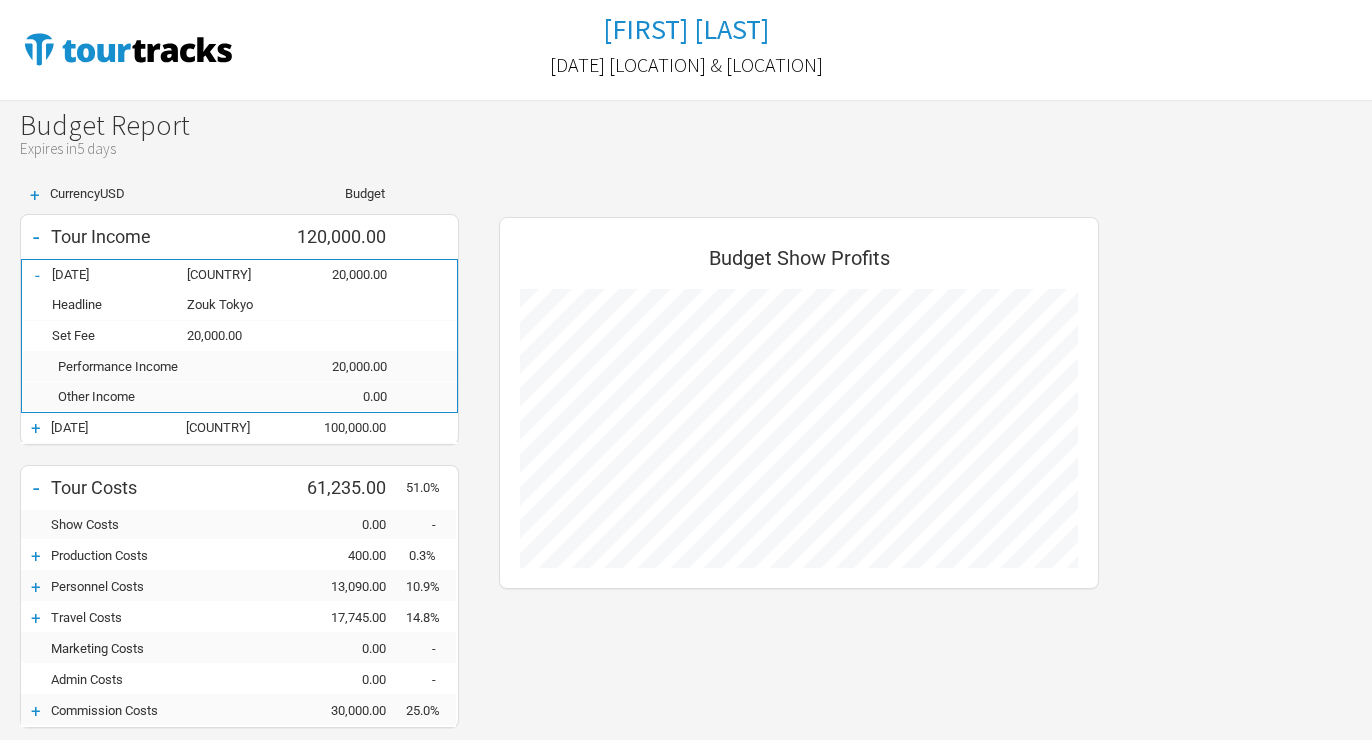 click on "+" at bounding box center [36, 428] 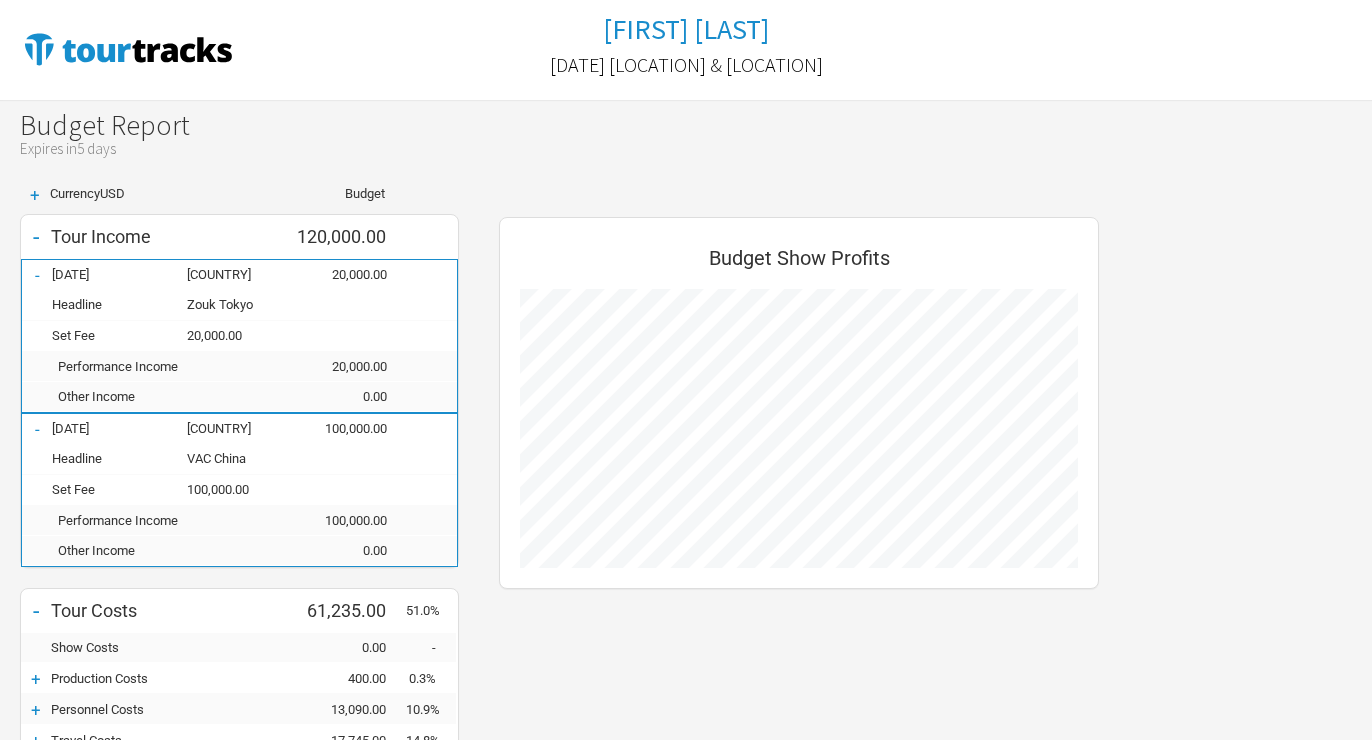 scroll, scrollTop: 999143, scrollLeft: 999360, axis: both 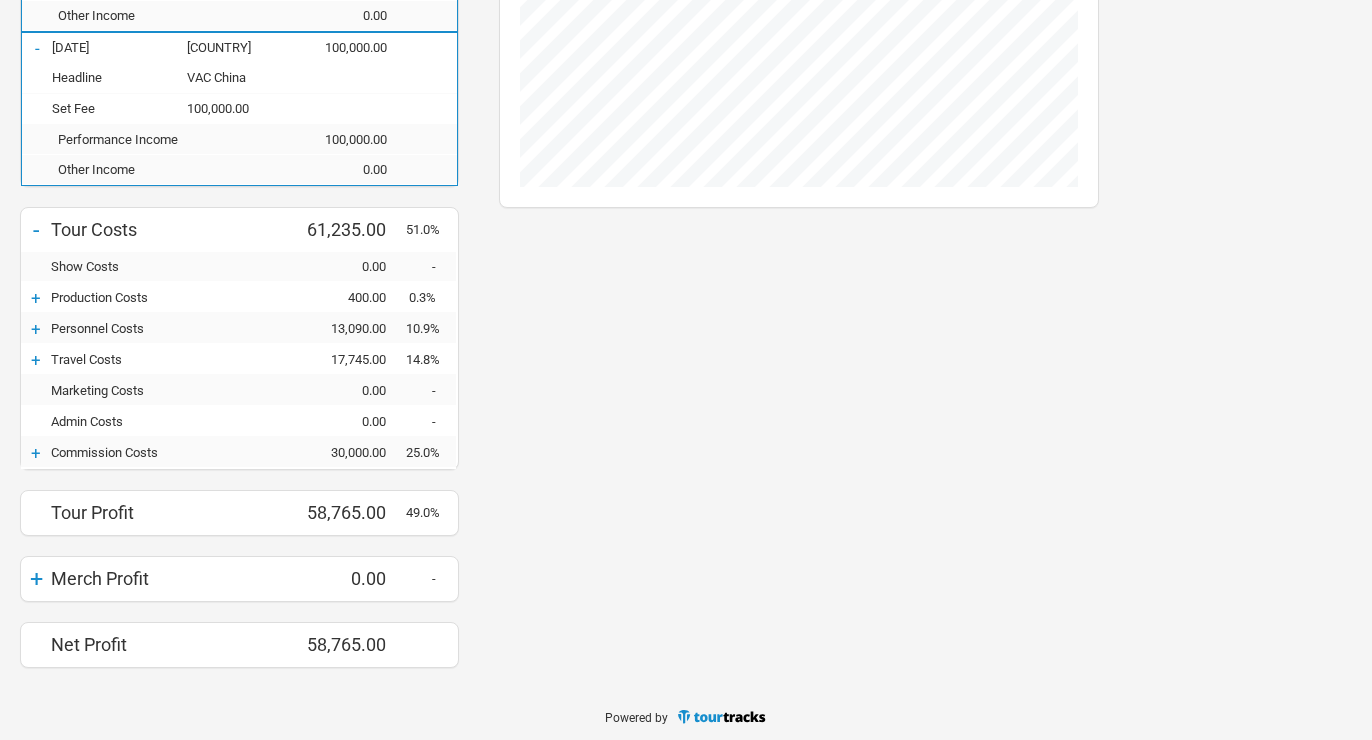 click on "+" at bounding box center [36, 298] 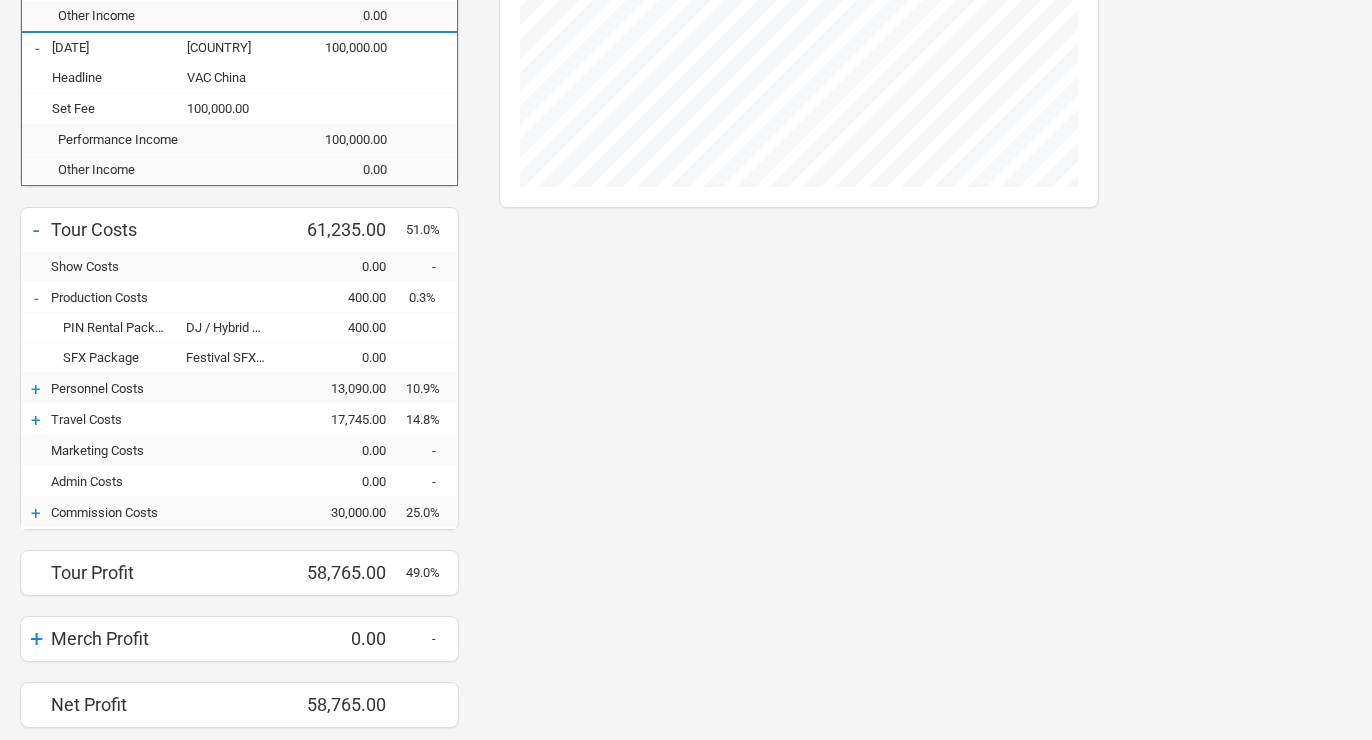 click on "+" at bounding box center (36, 389) 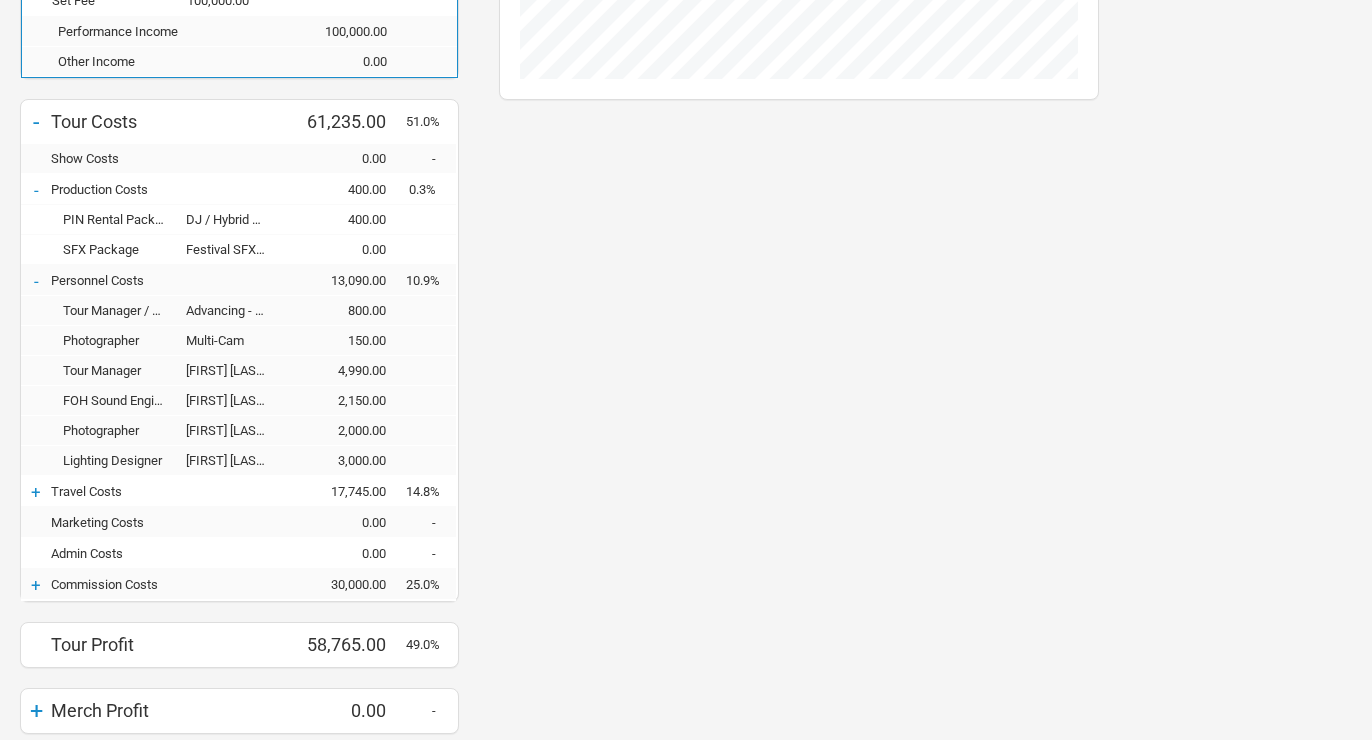 scroll, scrollTop: 621, scrollLeft: 0, axis: vertical 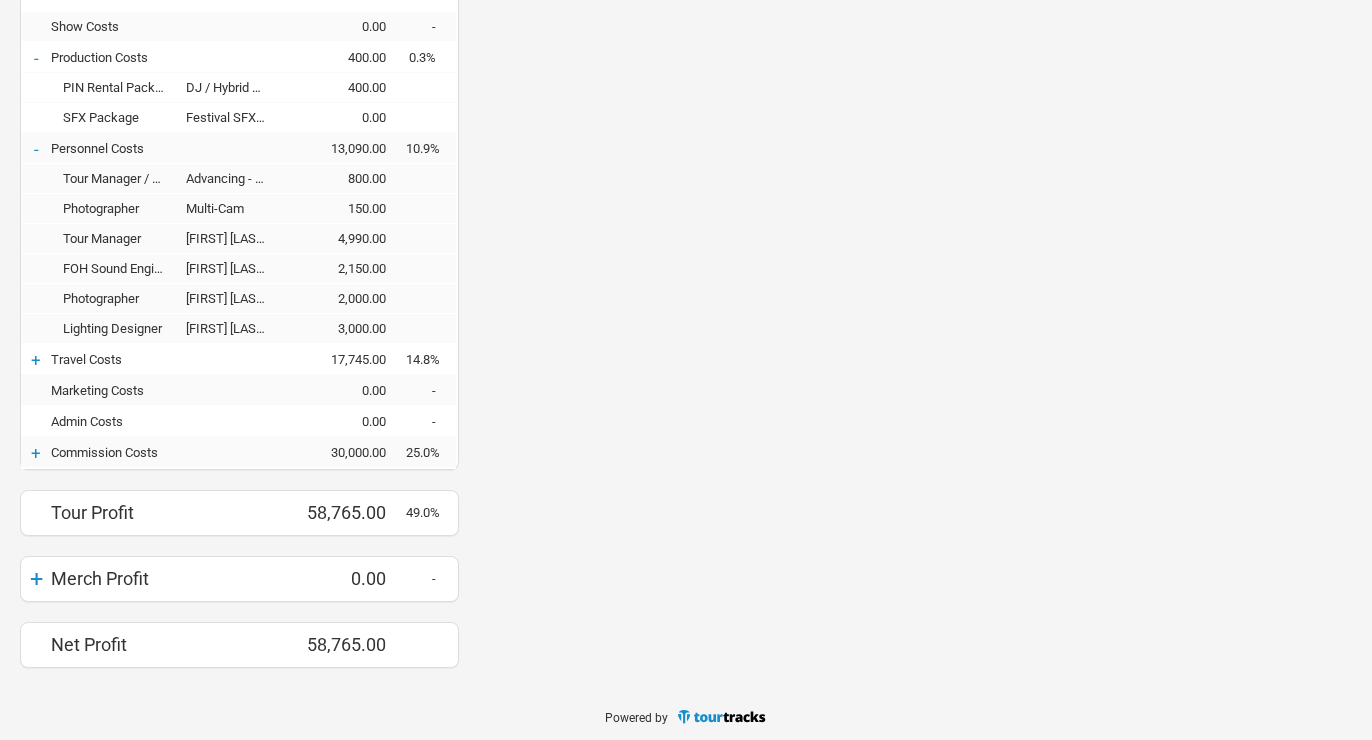 click on "+" at bounding box center (36, 360) 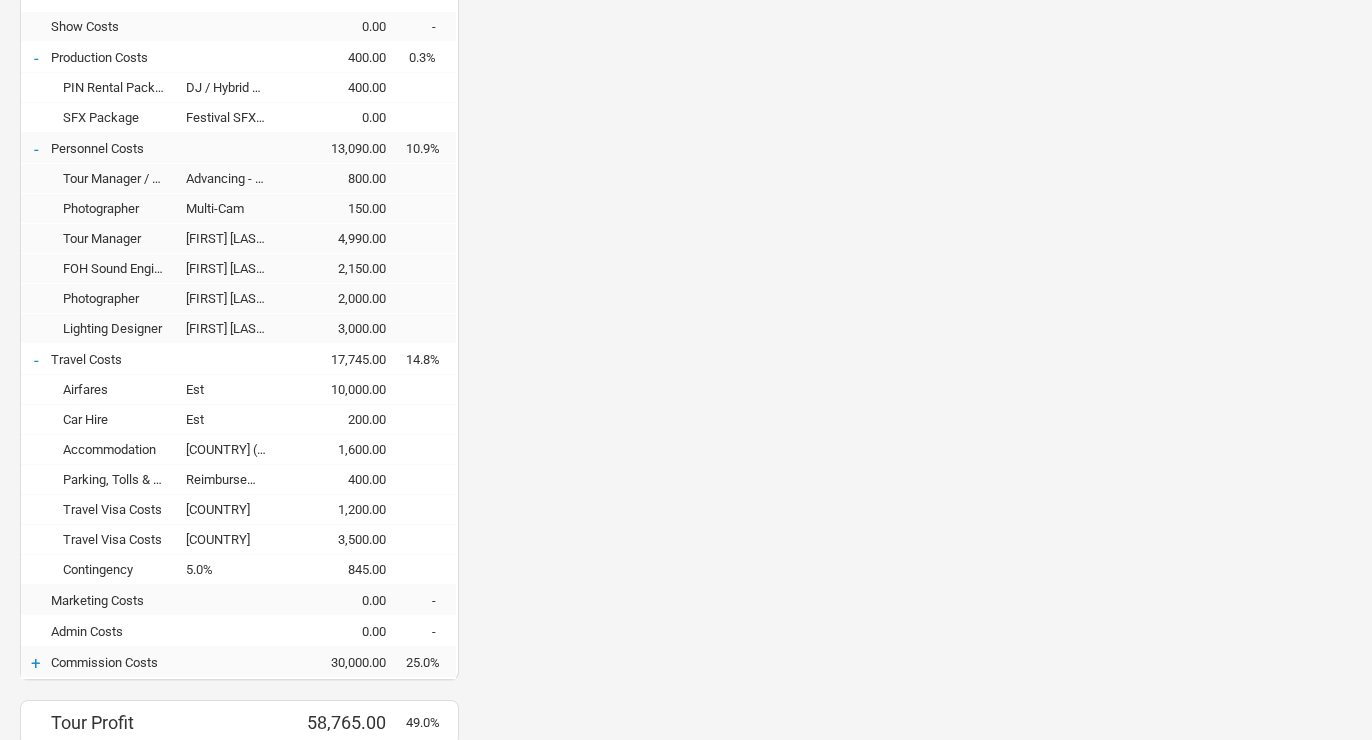 scroll, scrollTop: 998692, scrollLeft: 999360, axis: both 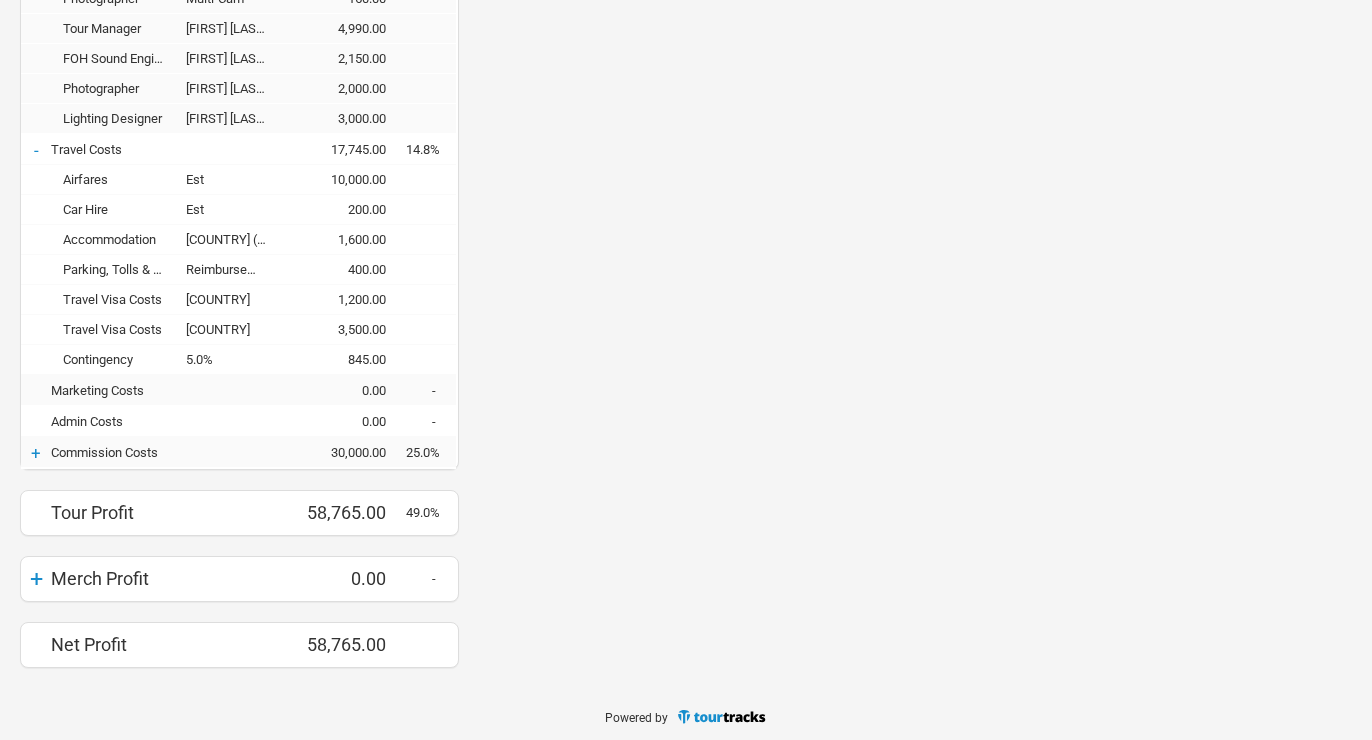 click on "+" at bounding box center [36, 453] 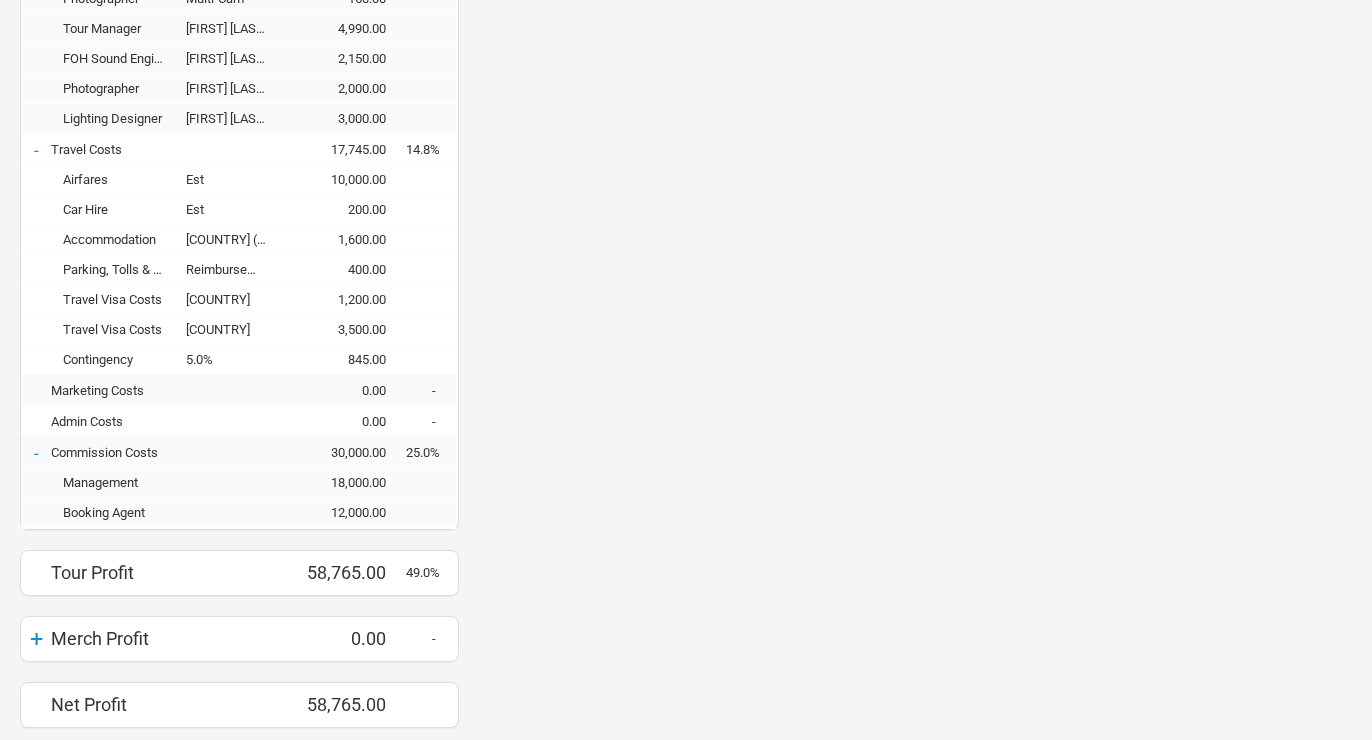 scroll, scrollTop: 998632, scrollLeft: 999360, axis: both 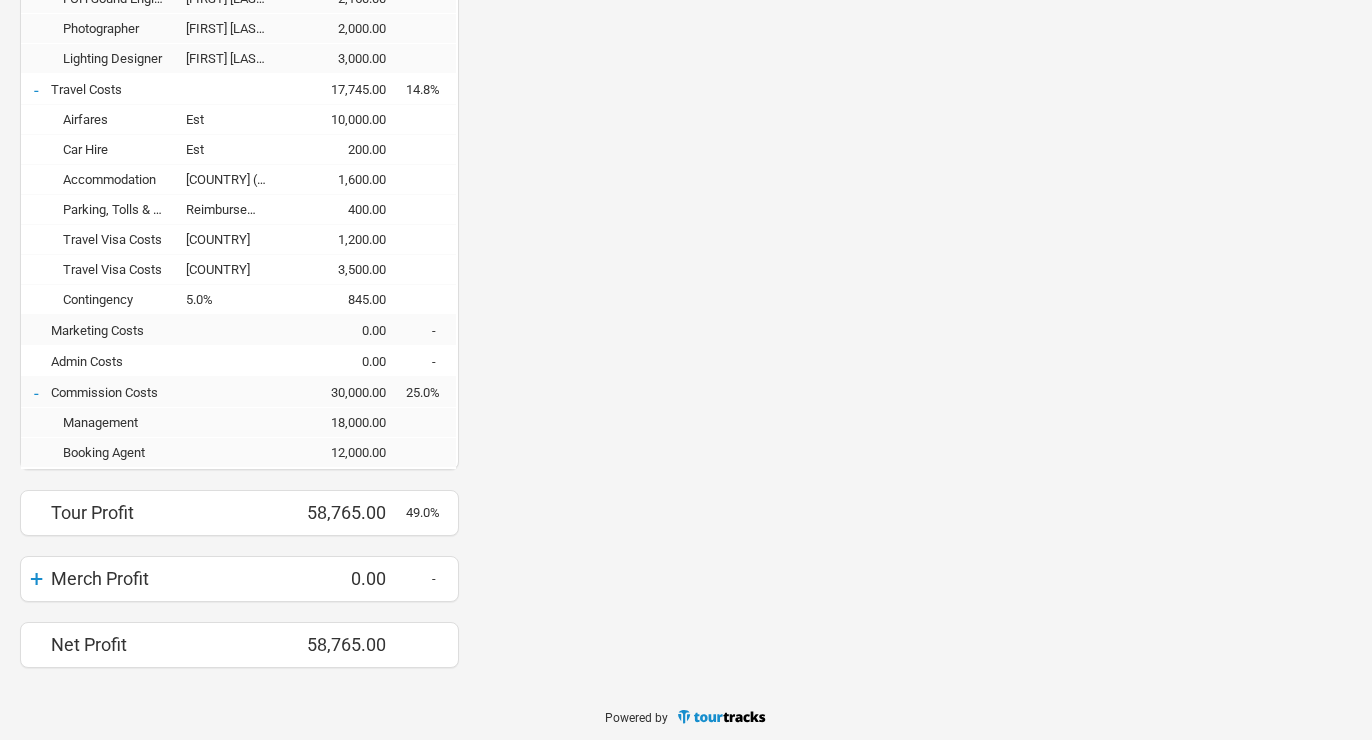 click on "+" at bounding box center [36, 579] 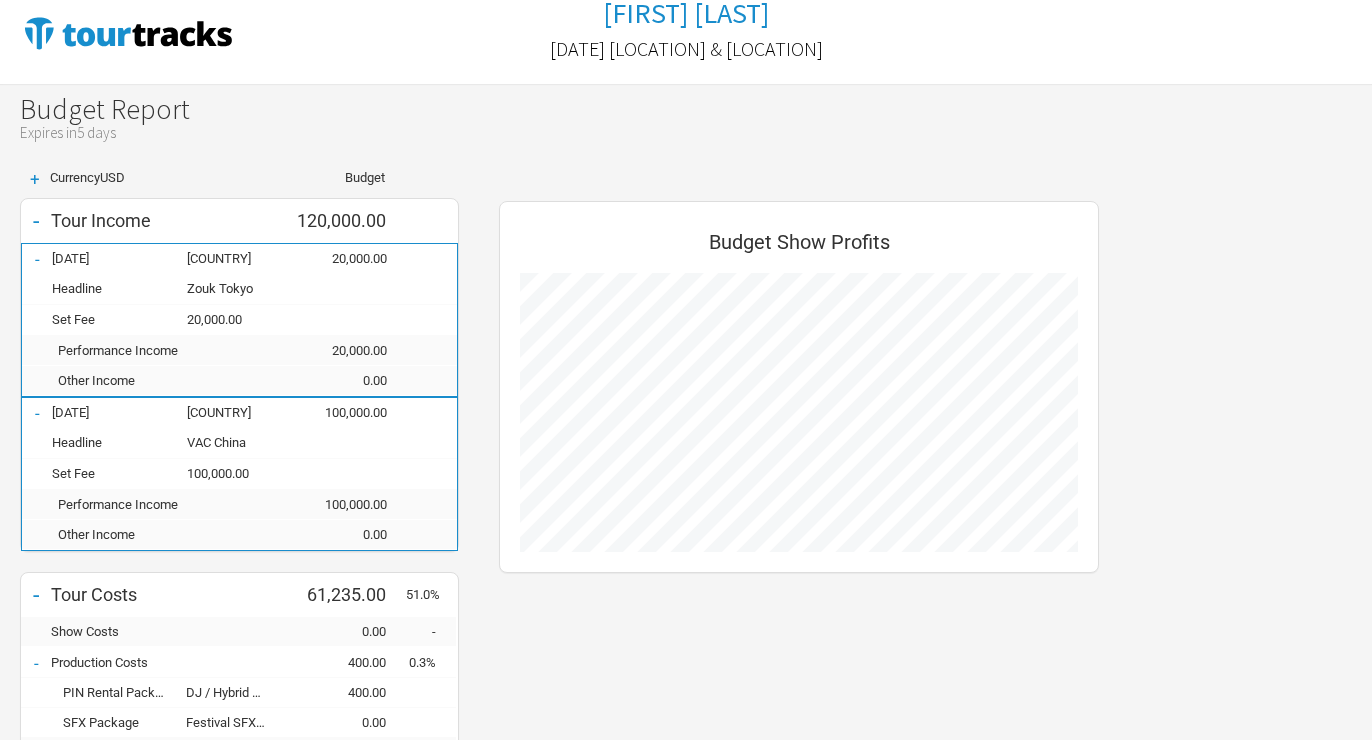 scroll, scrollTop: 0, scrollLeft: 0, axis: both 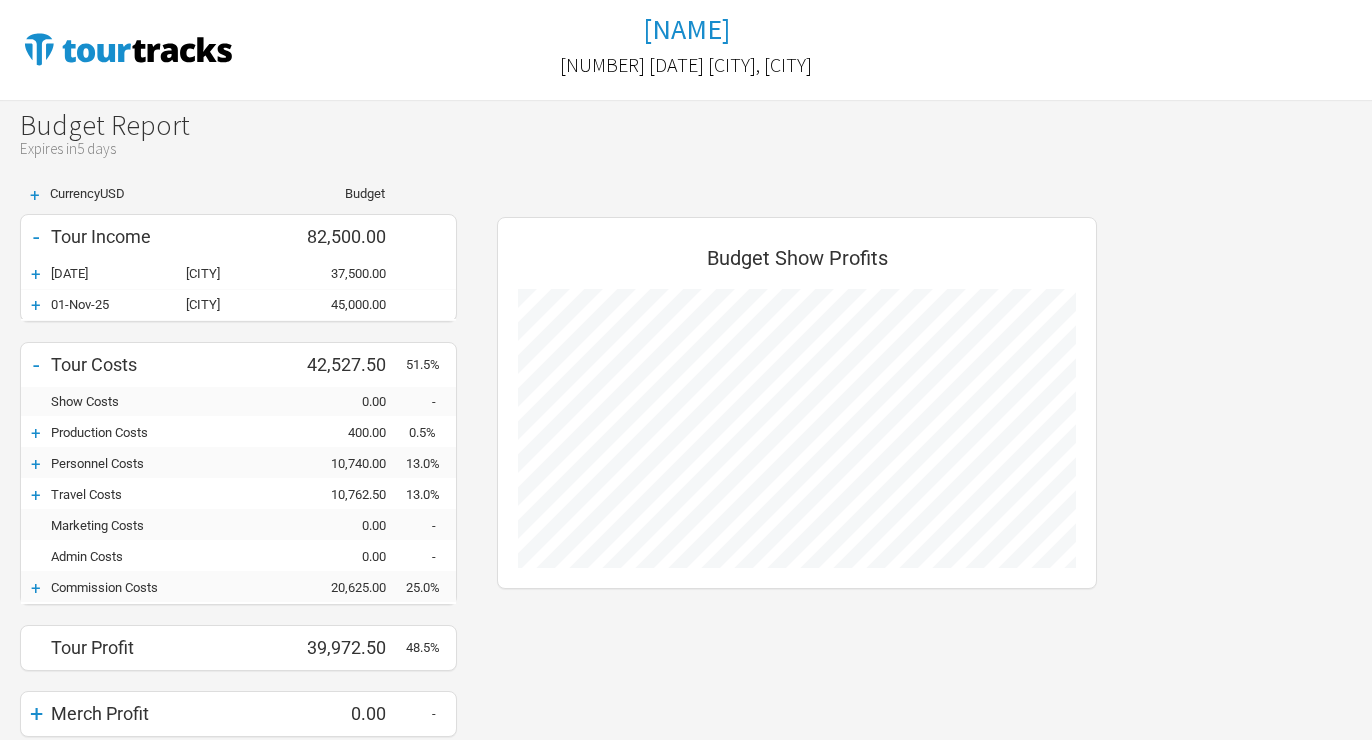 click on "+" at bounding box center [36, 274] 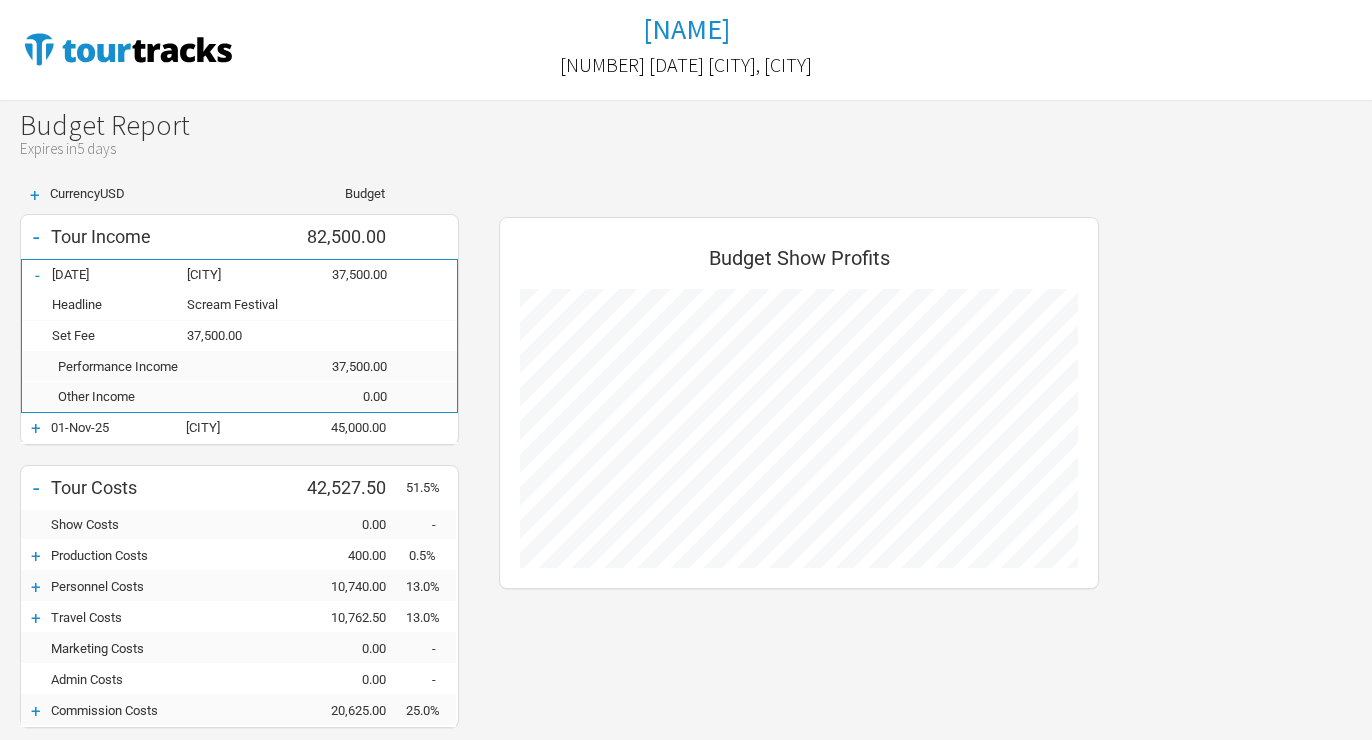 scroll, scrollTop: 999265, scrollLeft: 999360, axis: both 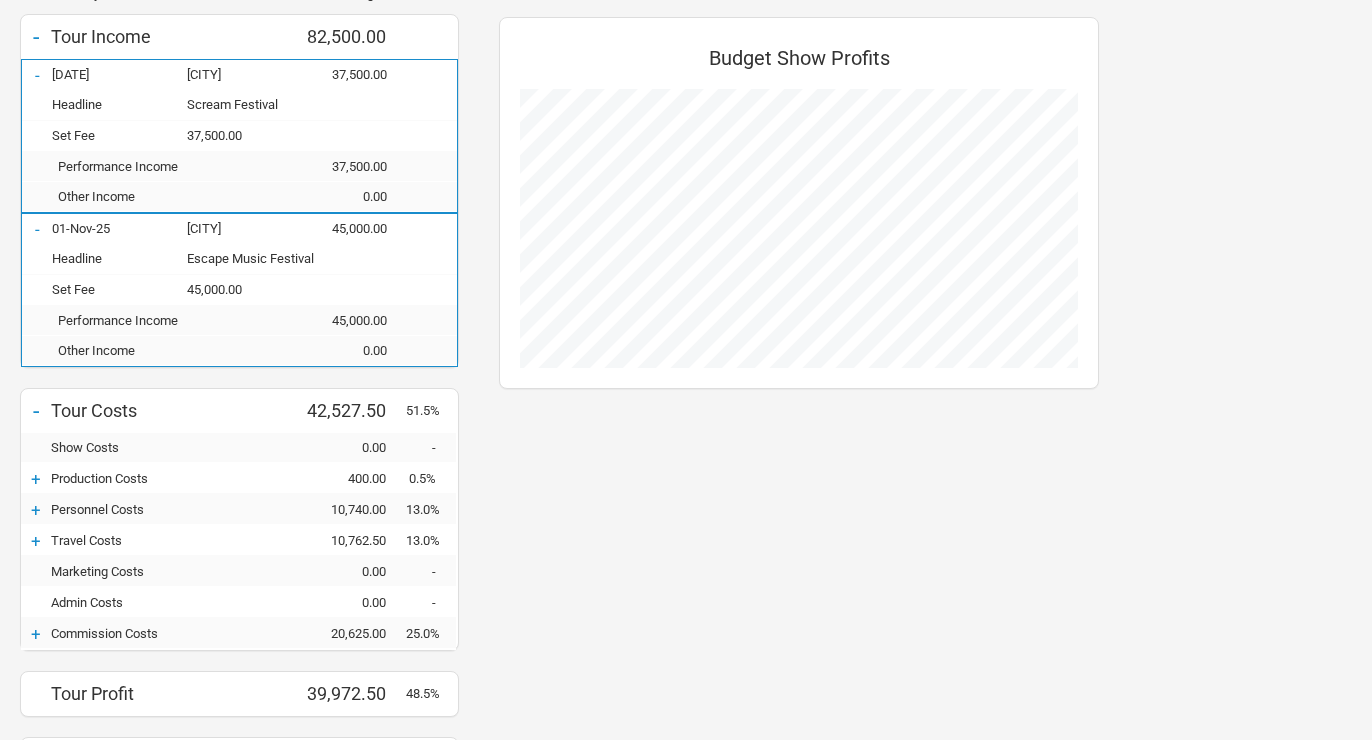 click on "+" at bounding box center (36, 479) 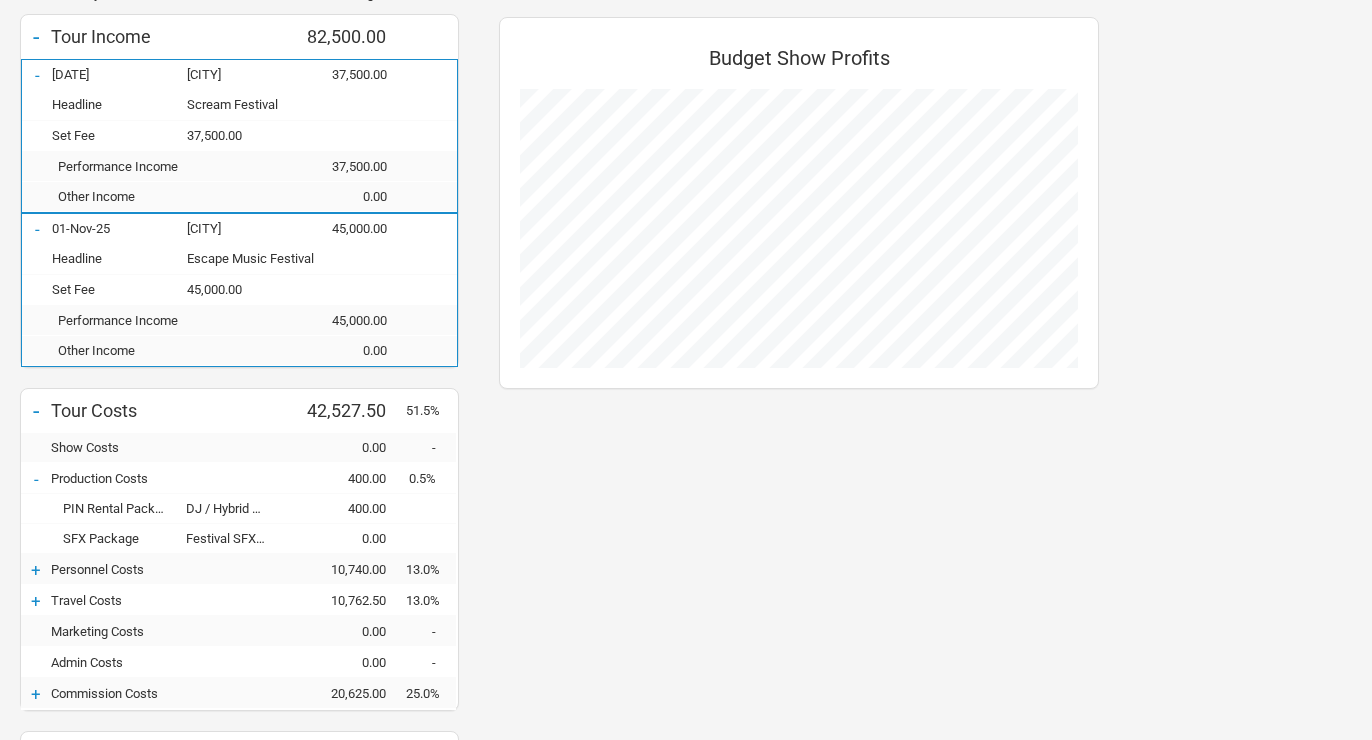 scroll, scrollTop: 999083, scrollLeft: 999360, axis: both 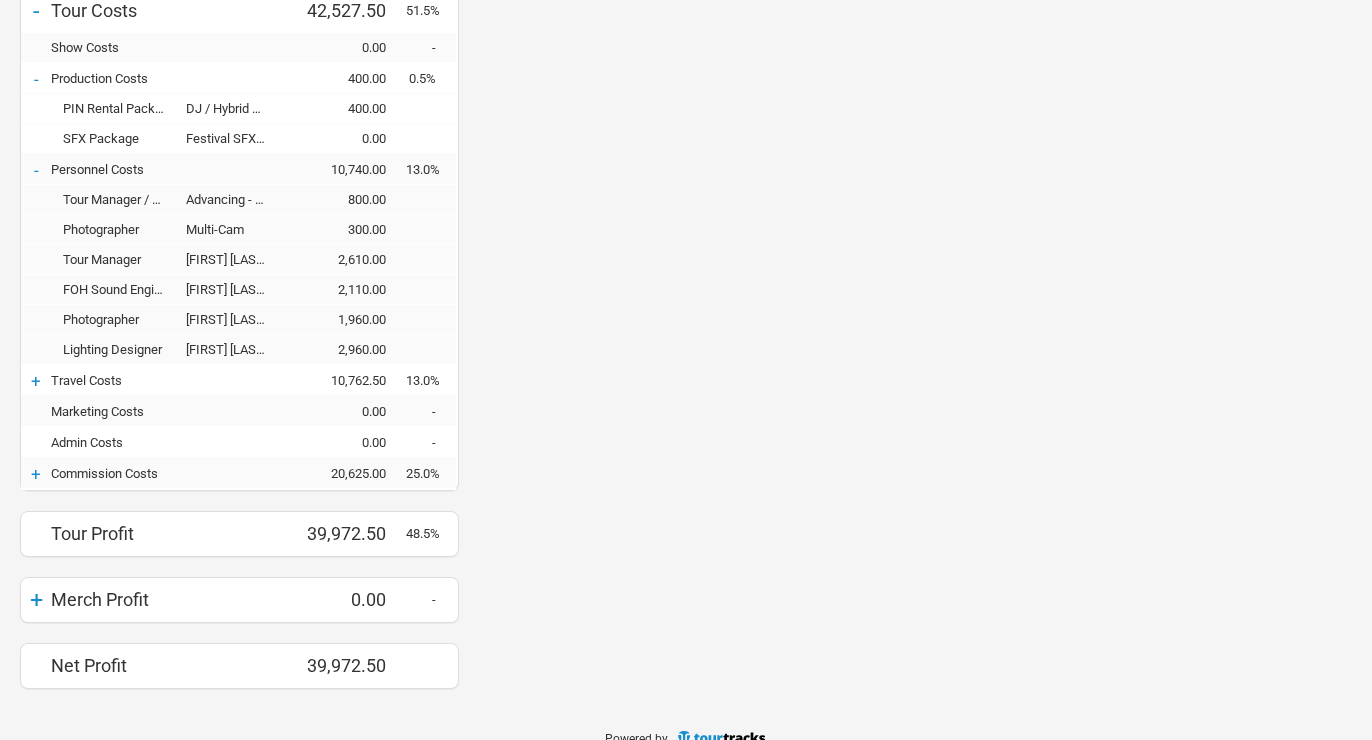 click on "+" at bounding box center [36, 474] 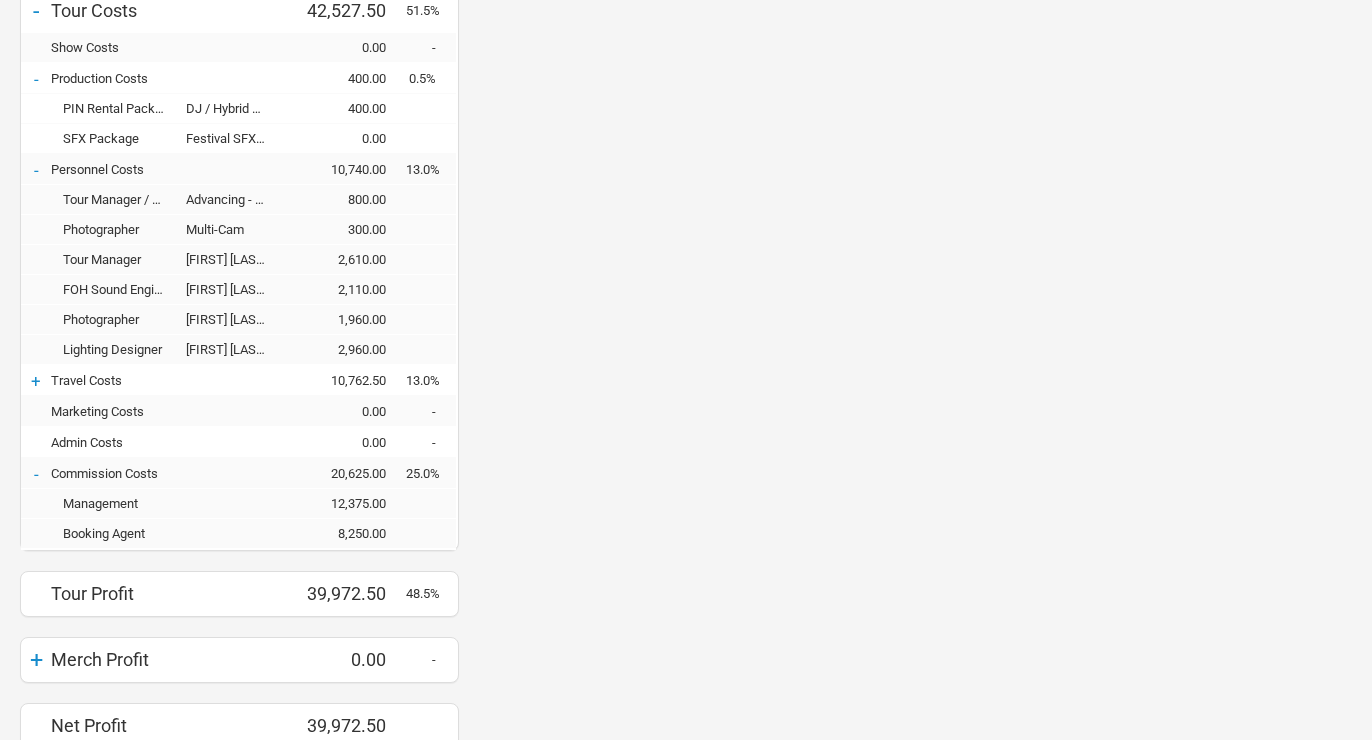click on "+" at bounding box center (36, 381) 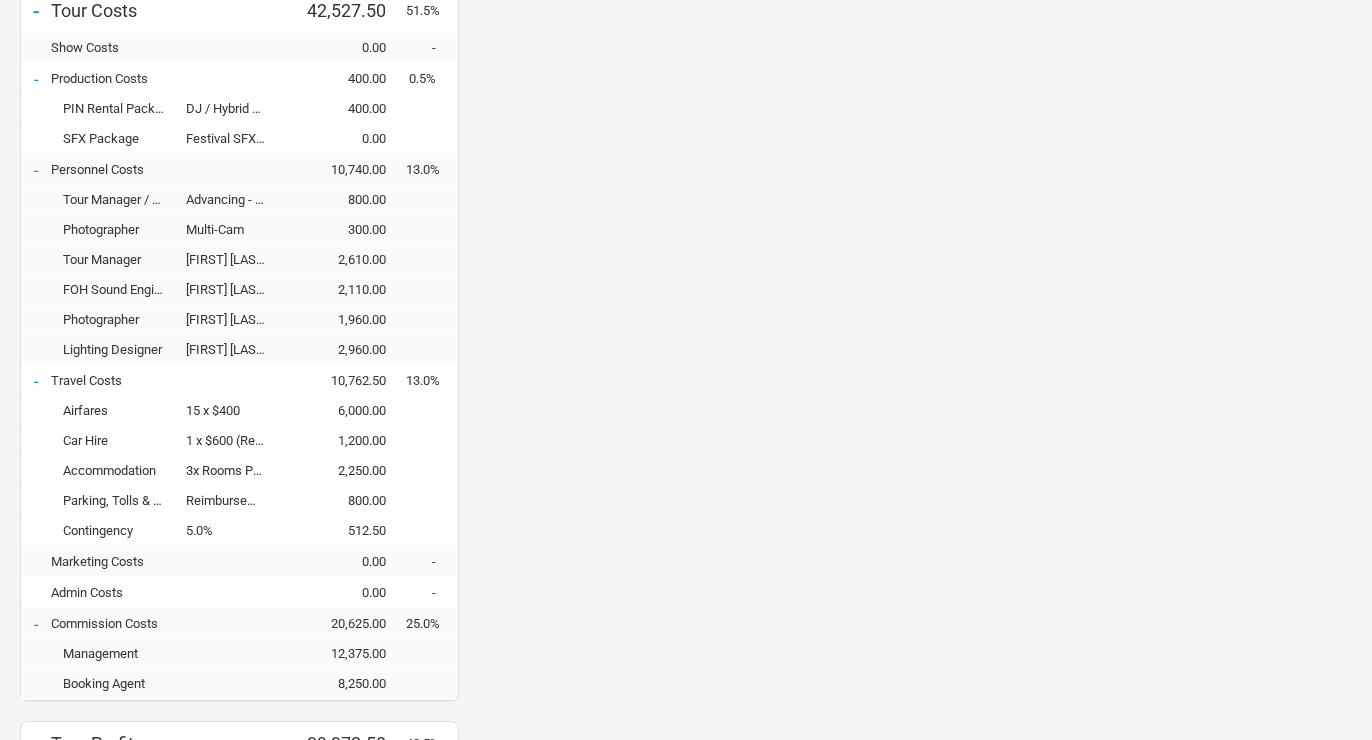 scroll, scrollTop: 998692, scrollLeft: 999360, axis: both 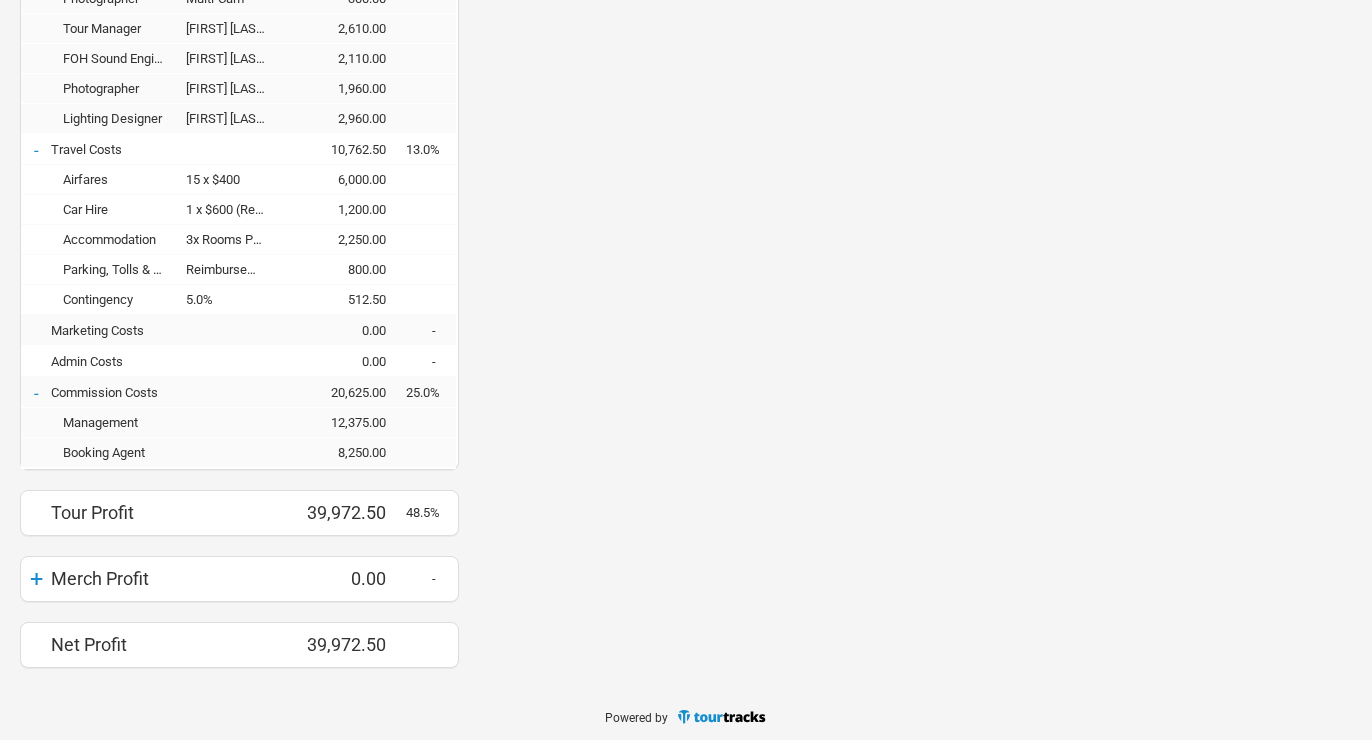 click on "+" at bounding box center (36, 579) 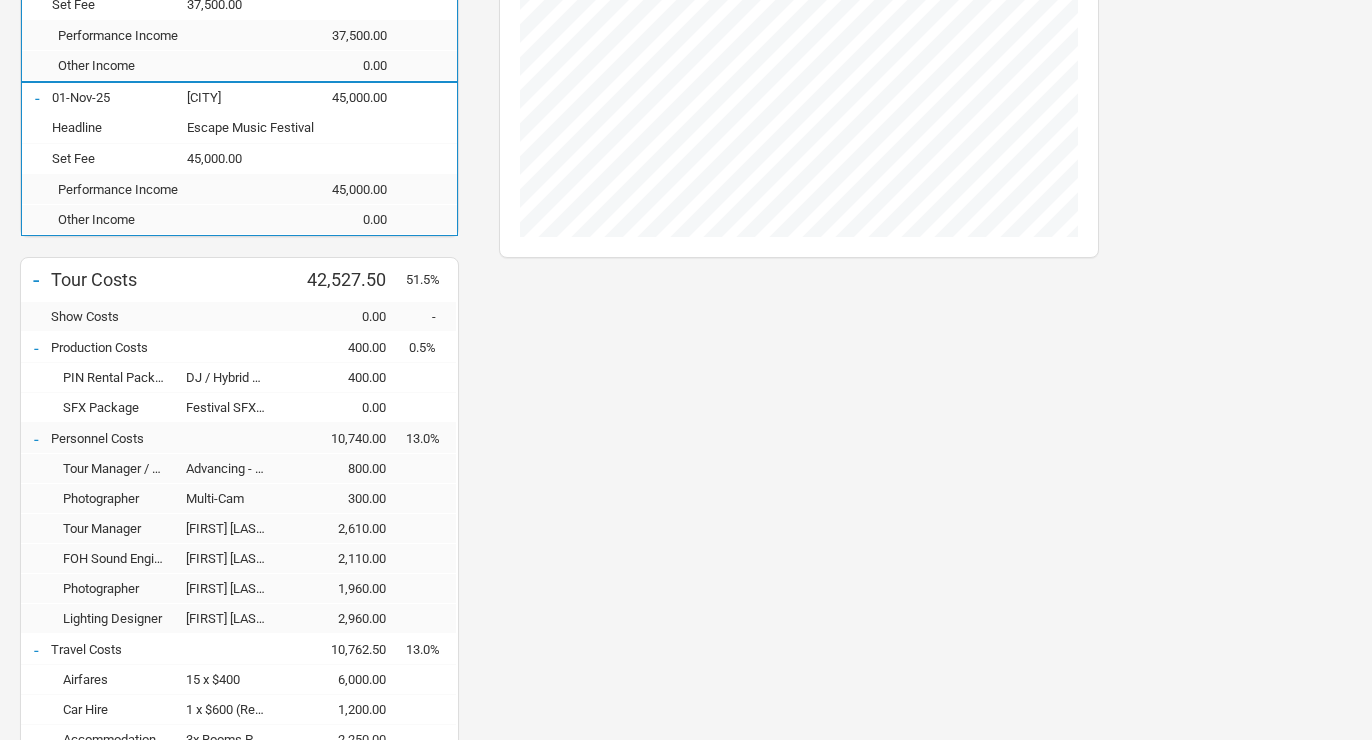 scroll, scrollTop: 0, scrollLeft: 0, axis: both 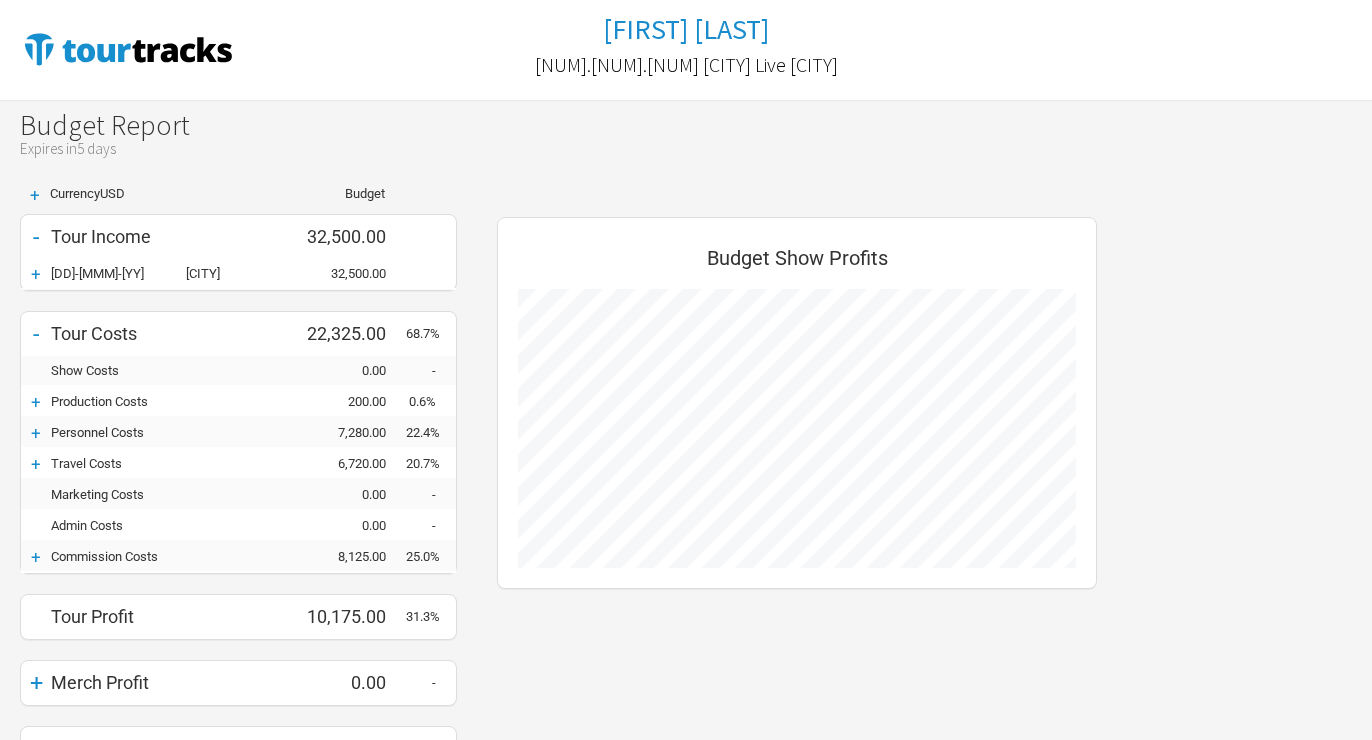 click on "+" at bounding box center (36, 274) 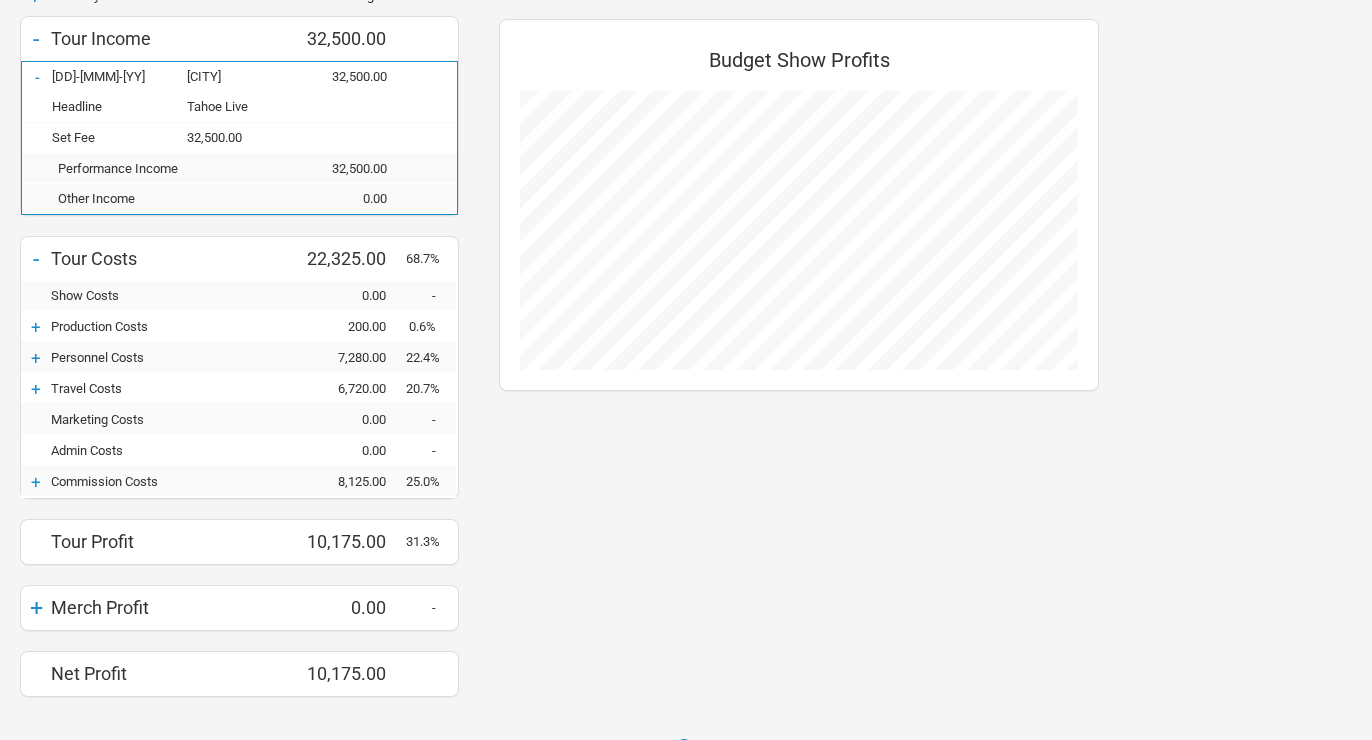 scroll, scrollTop: 200, scrollLeft: 0, axis: vertical 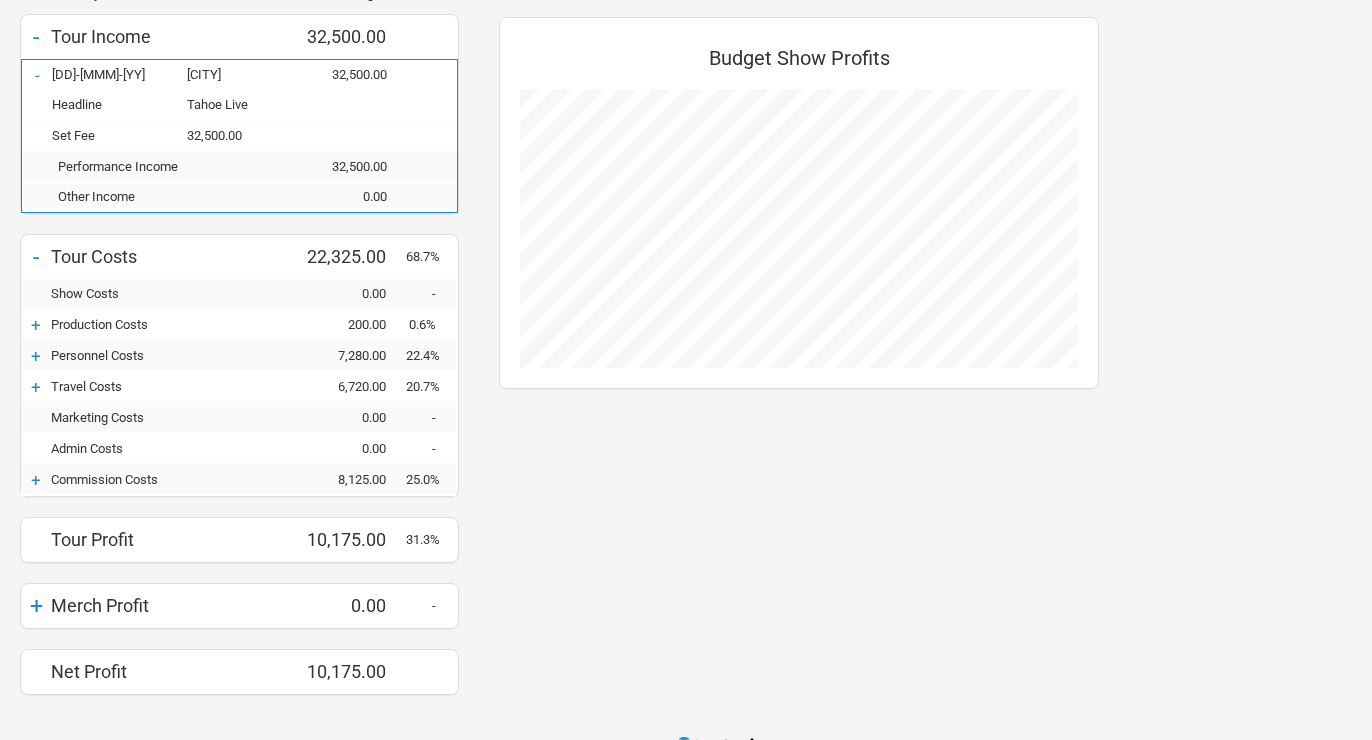click on "+" at bounding box center [36, 325] 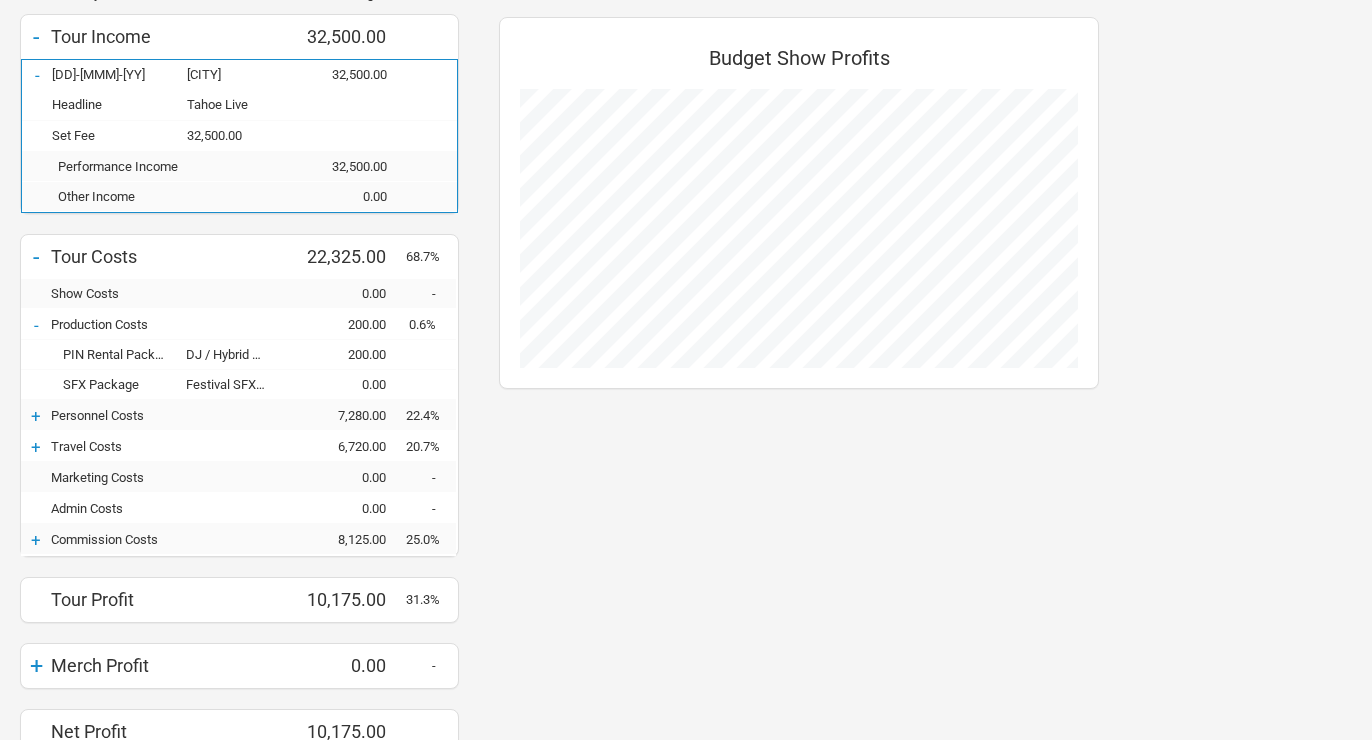 scroll, scrollTop: 999236, scrollLeft: 999360, axis: both 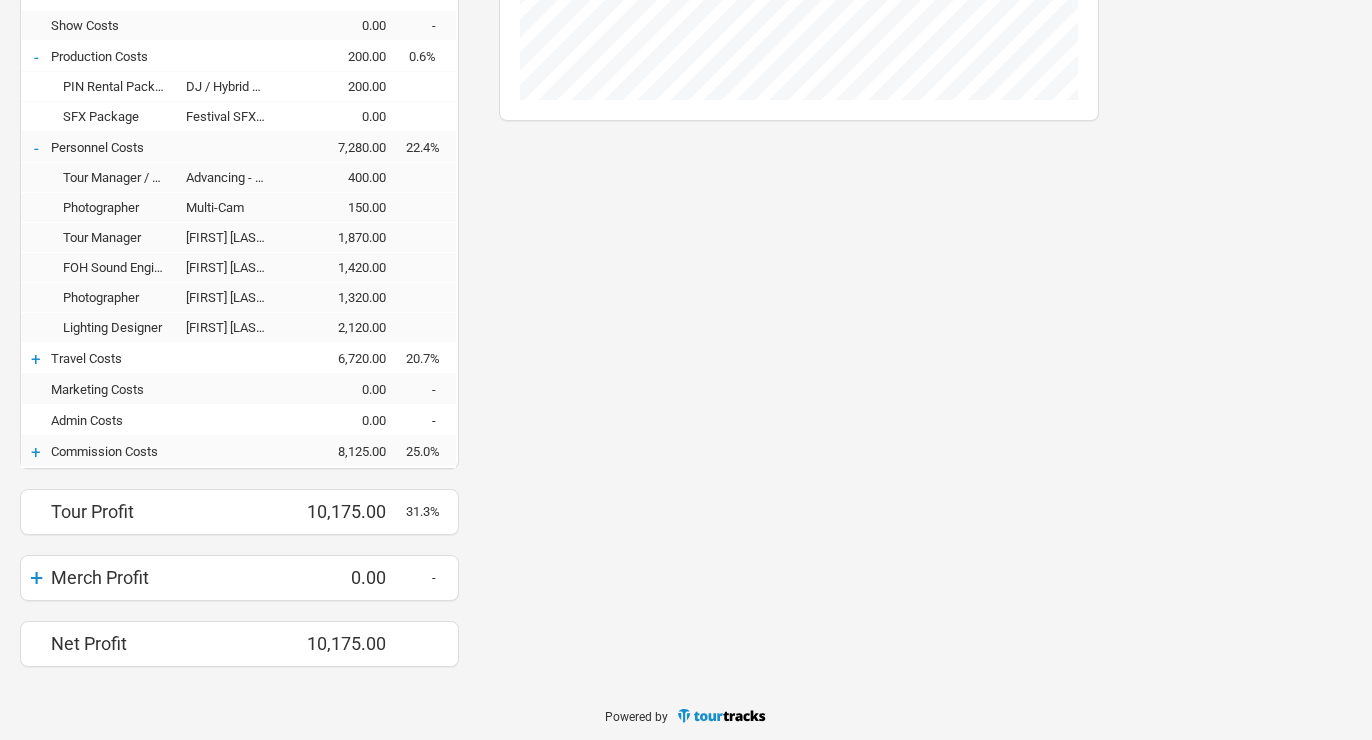 click on "+" at bounding box center [36, 359] 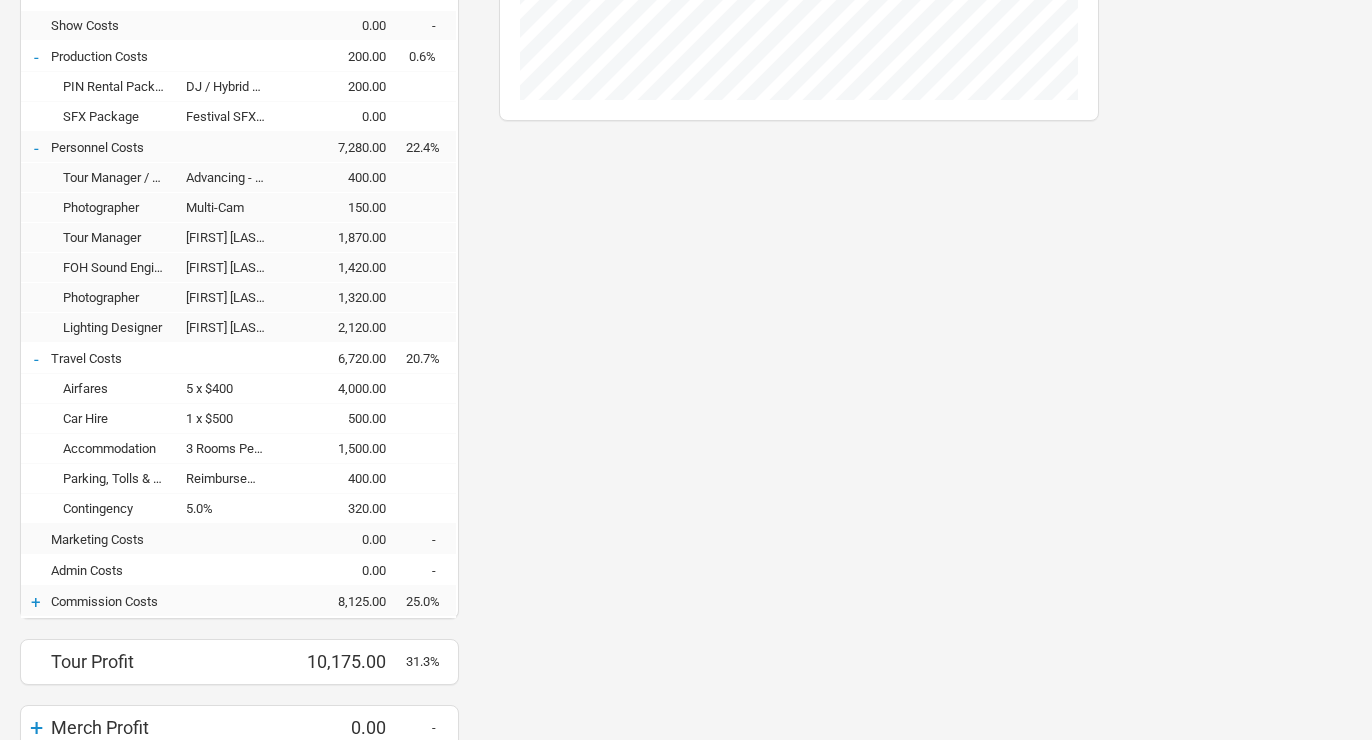 scroll, scrollTop: 998906, scrollLeft: 999360, axis: both 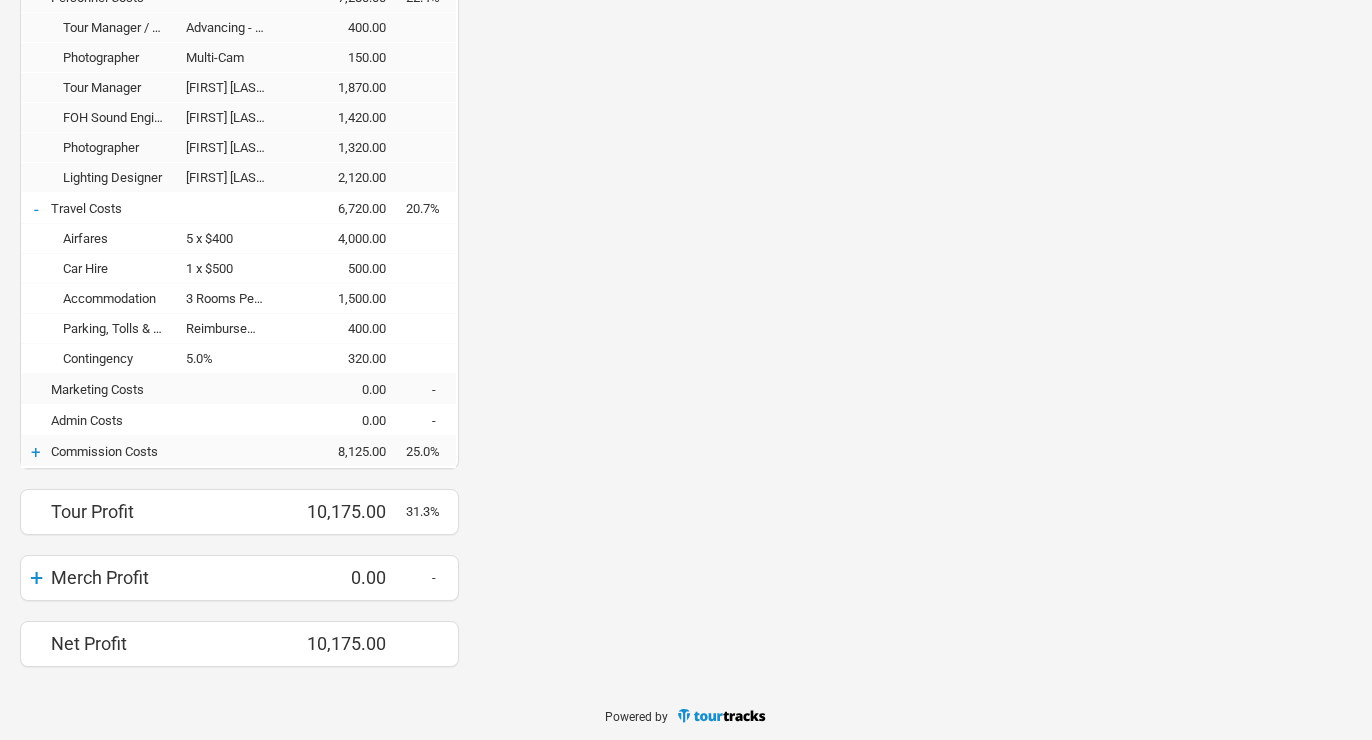 click on "+" at bounding box center (36, 452) 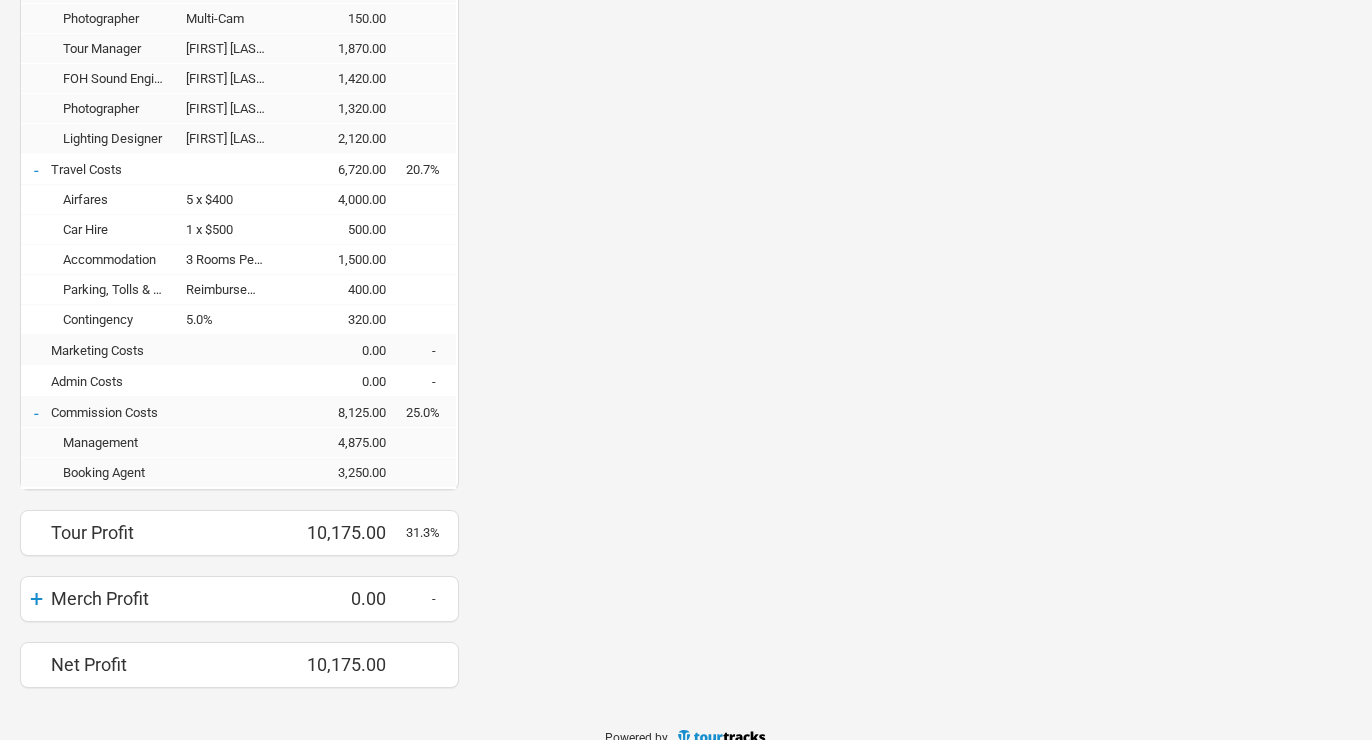scroll, scrollTop: 678, scrollLeft: 0, axis: vertical 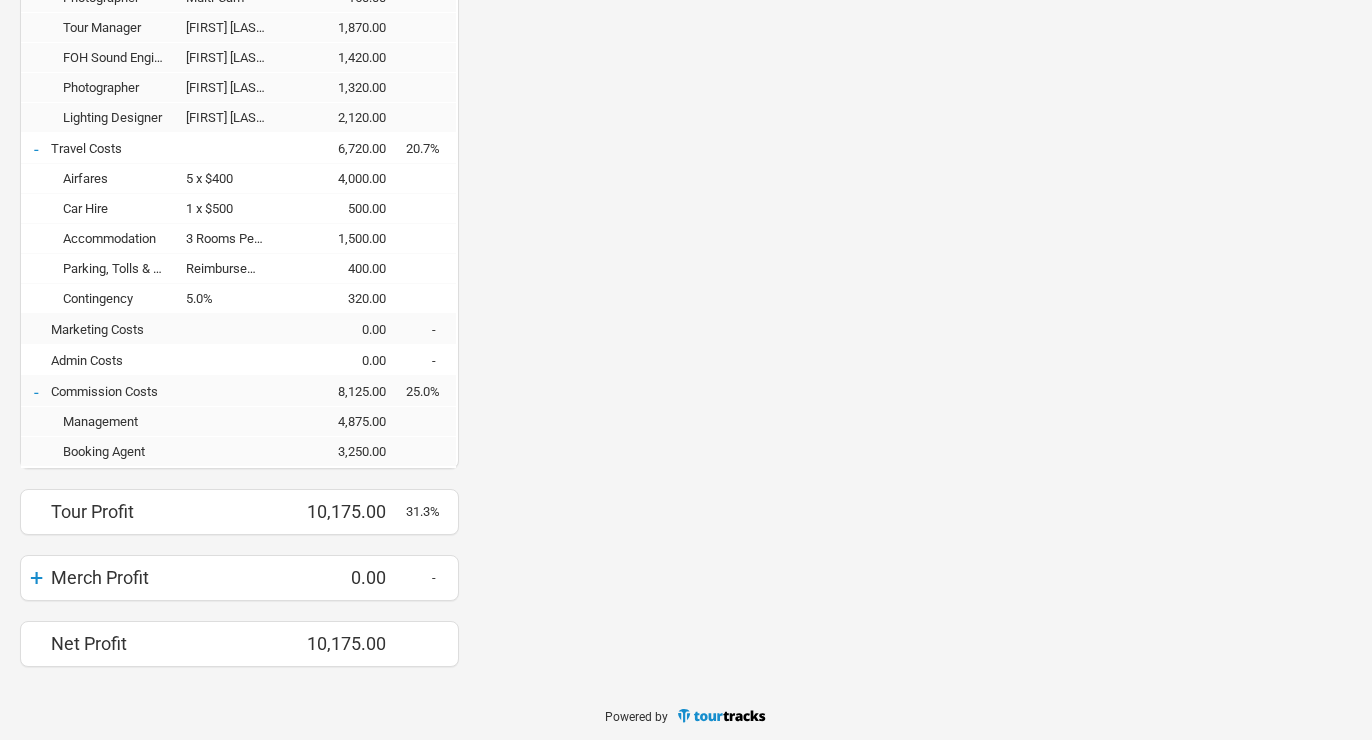 click on "+" at bounding box center (36, 578) 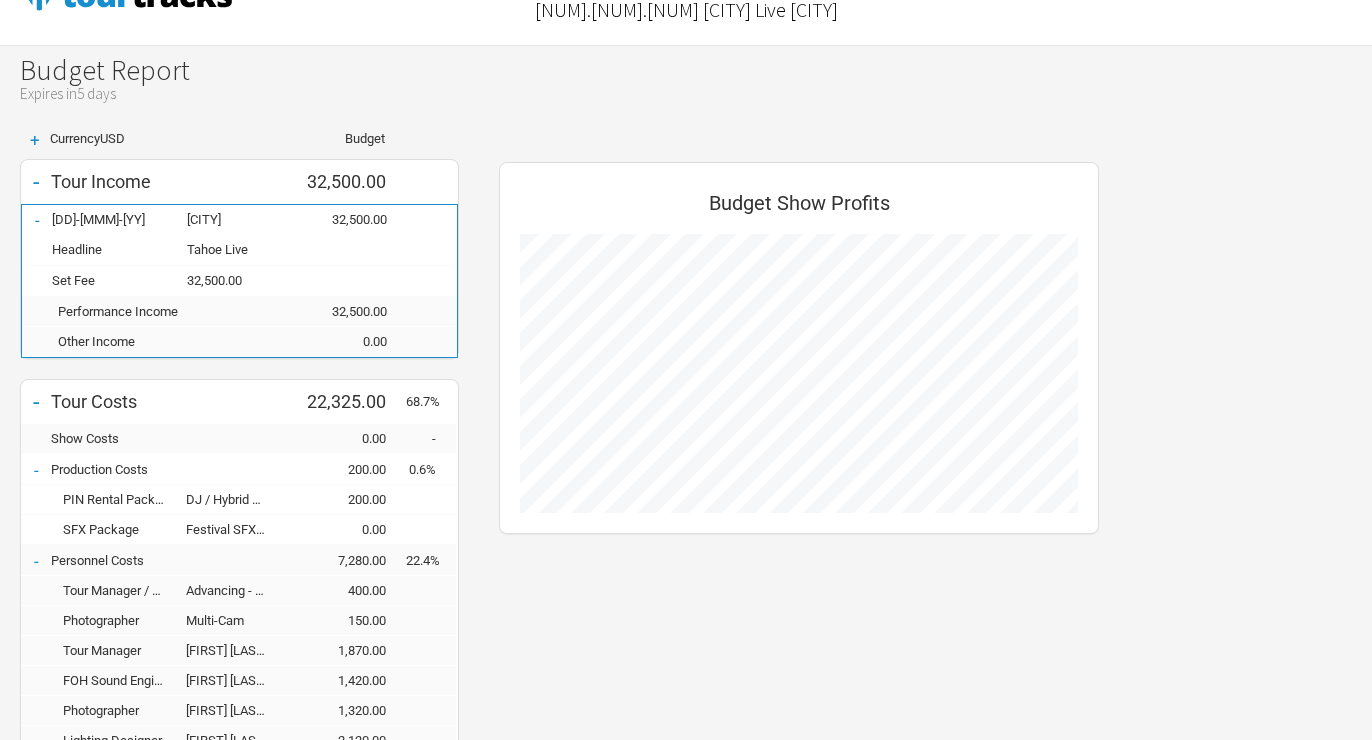 scroll, scrollTop: 0, scrollLeft: 0, axis: both 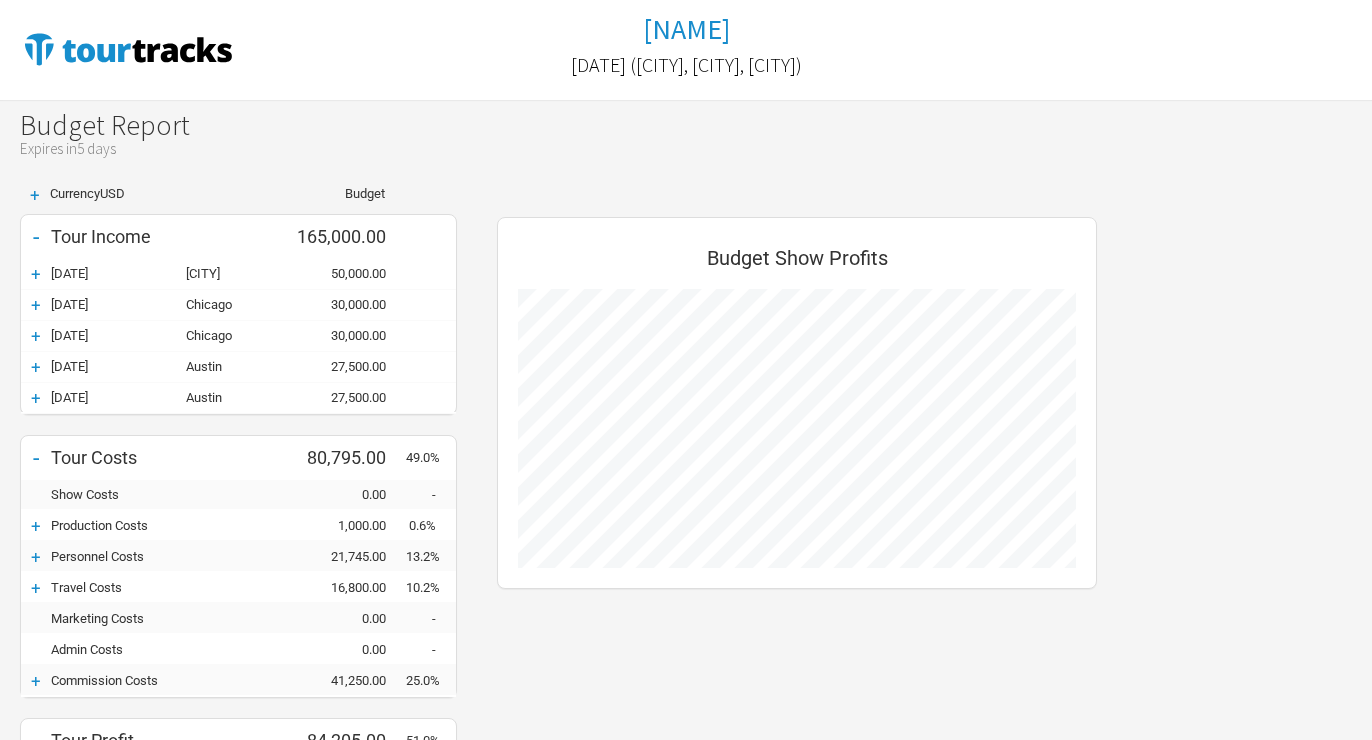 click on "+" at bounding box center (36, 274) 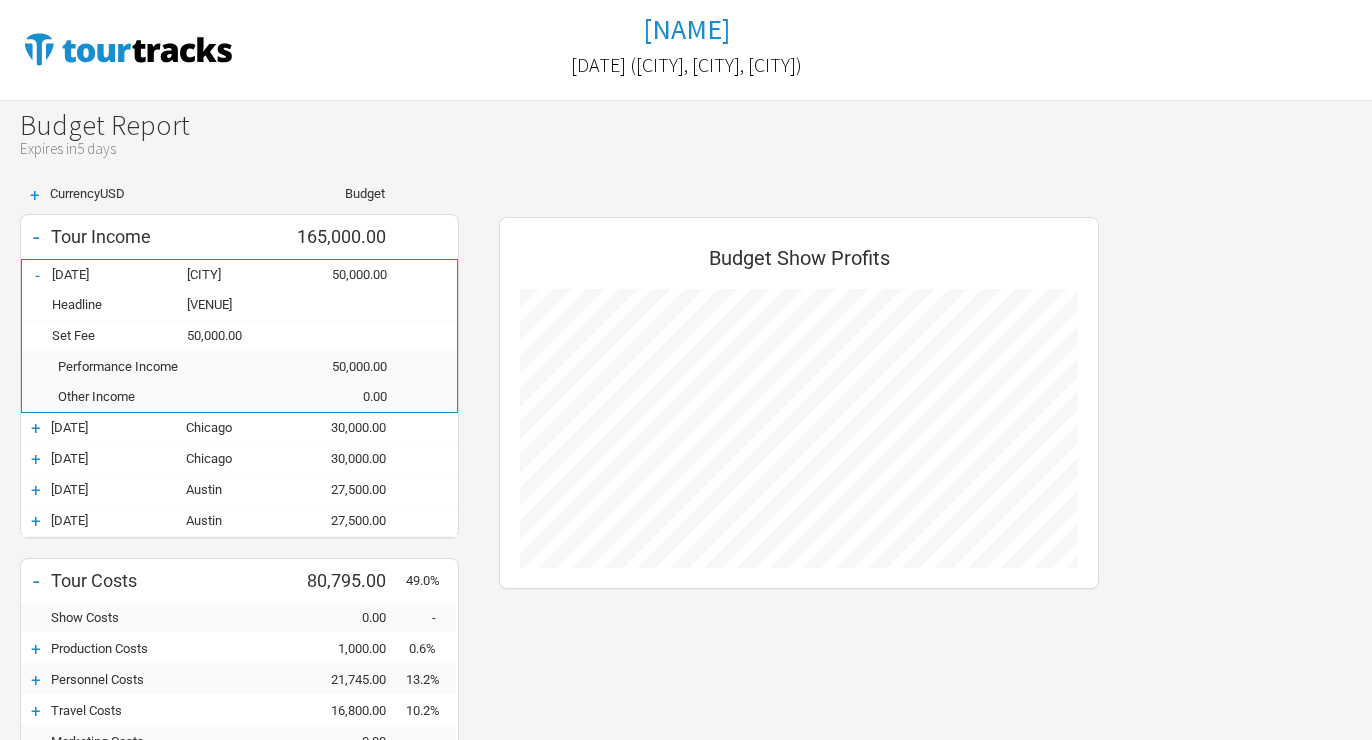 click on "+" at bounding box center (36, 428) 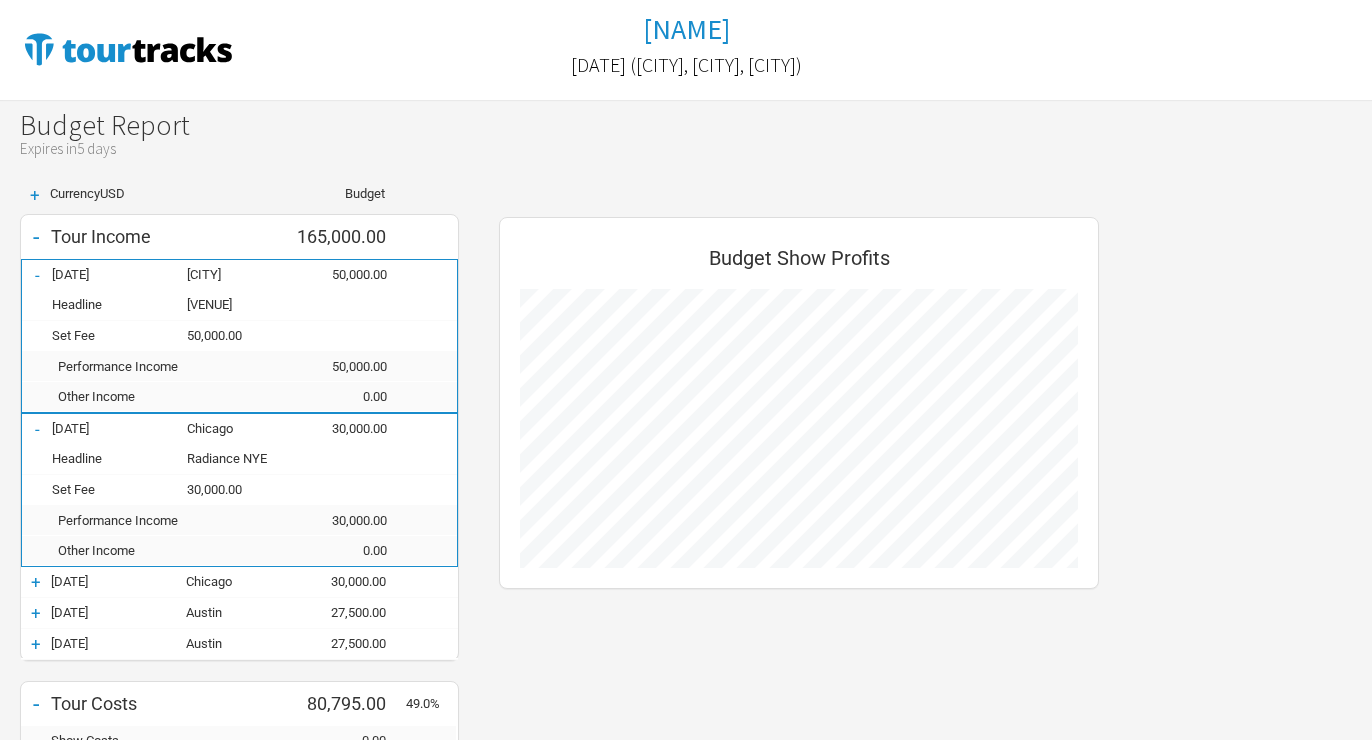 scroll, scrollTop: 999050, scrollLeft: 999360, axis: both 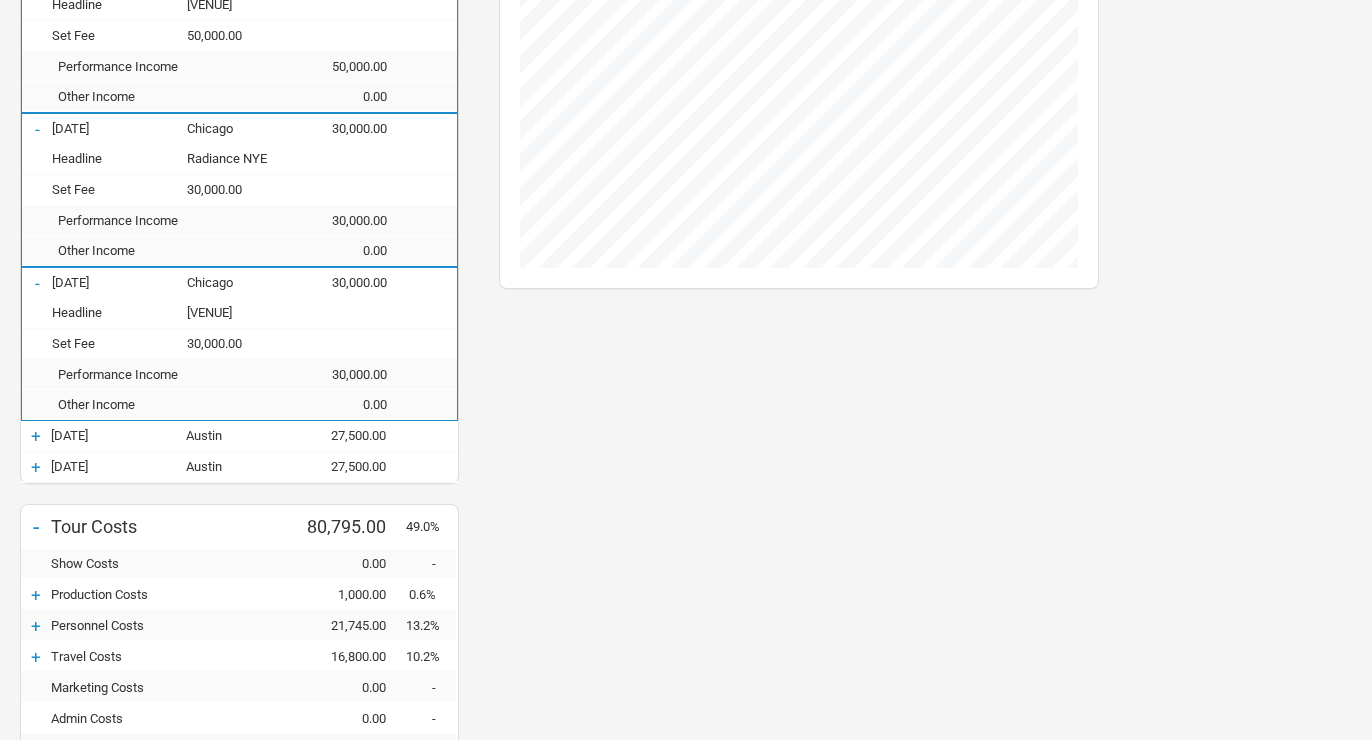 click on "+" at bounding box center [36, 436] 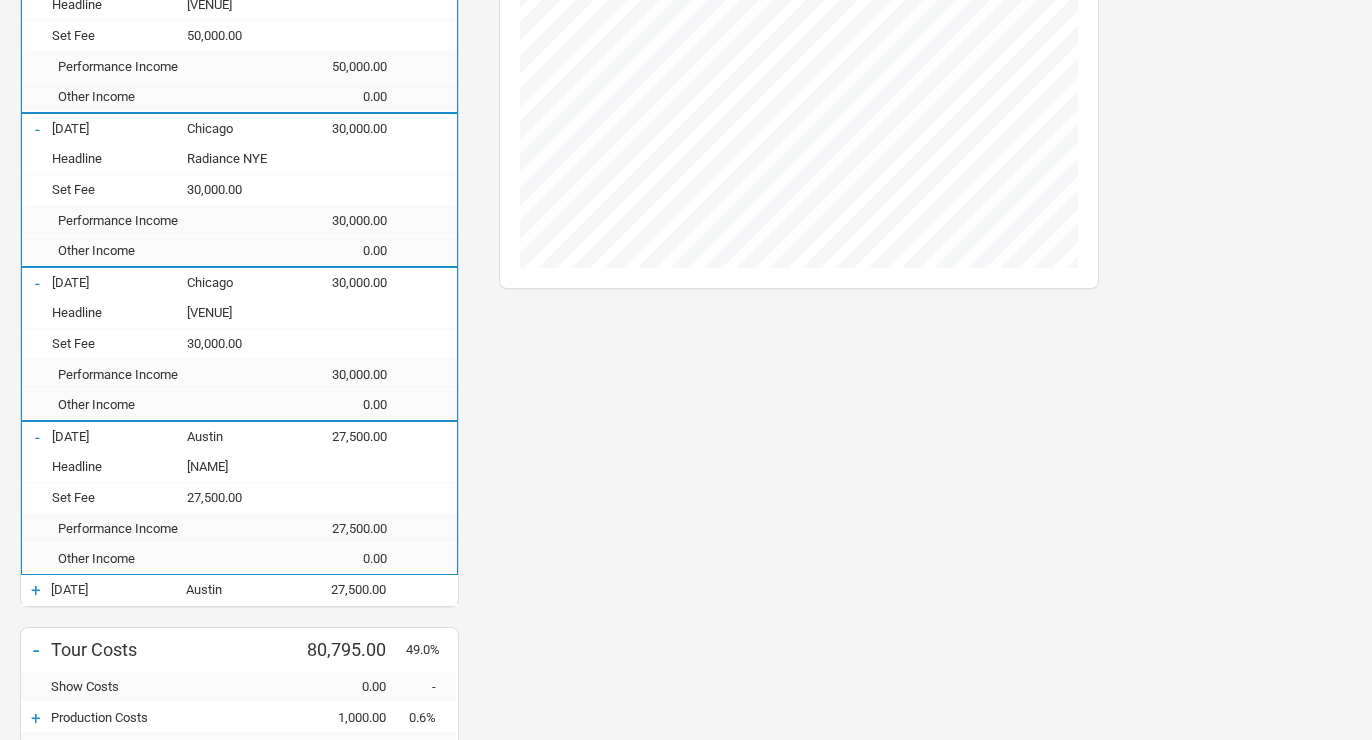 scroll, scrollTop: 998805, scrollLeft: 999360, axis: both 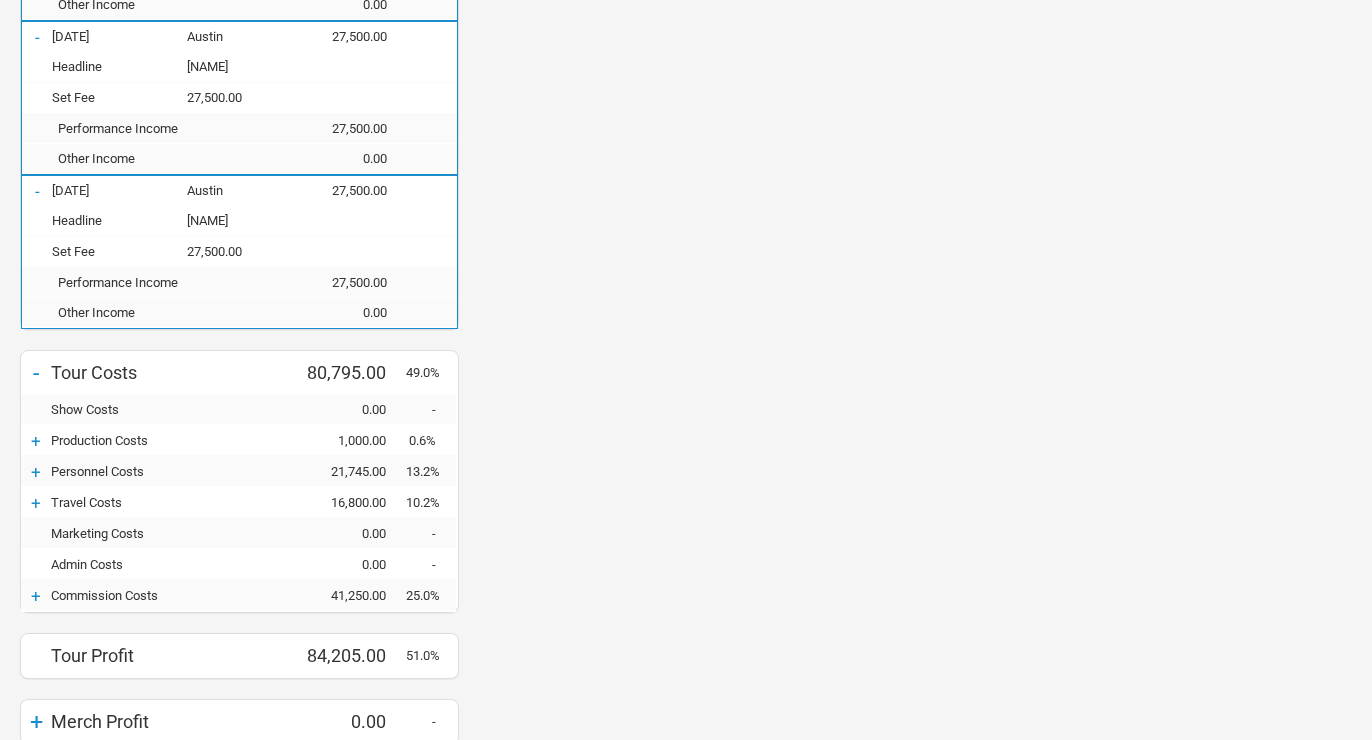 click on "+" at bounding box center (36, 441) 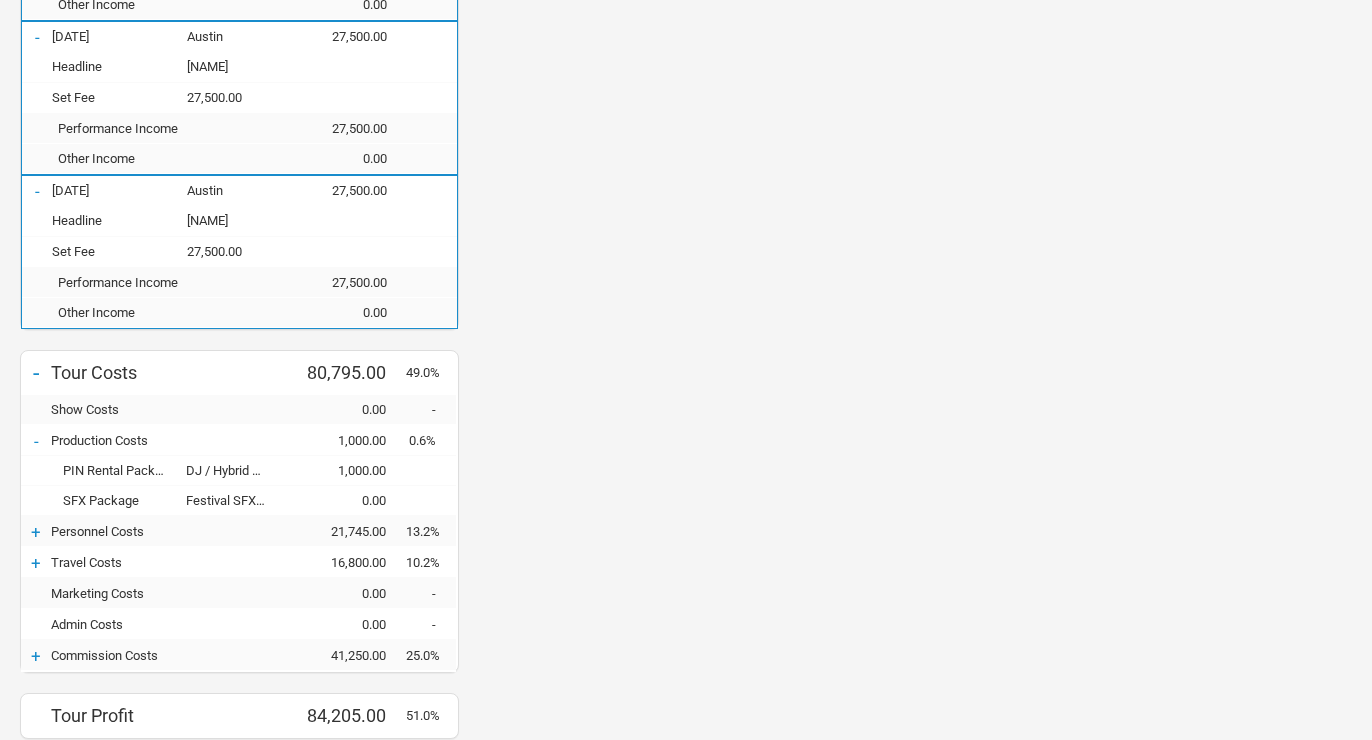 scroll, scrollTop: 998623, scrollLeft: 999360, axis: both 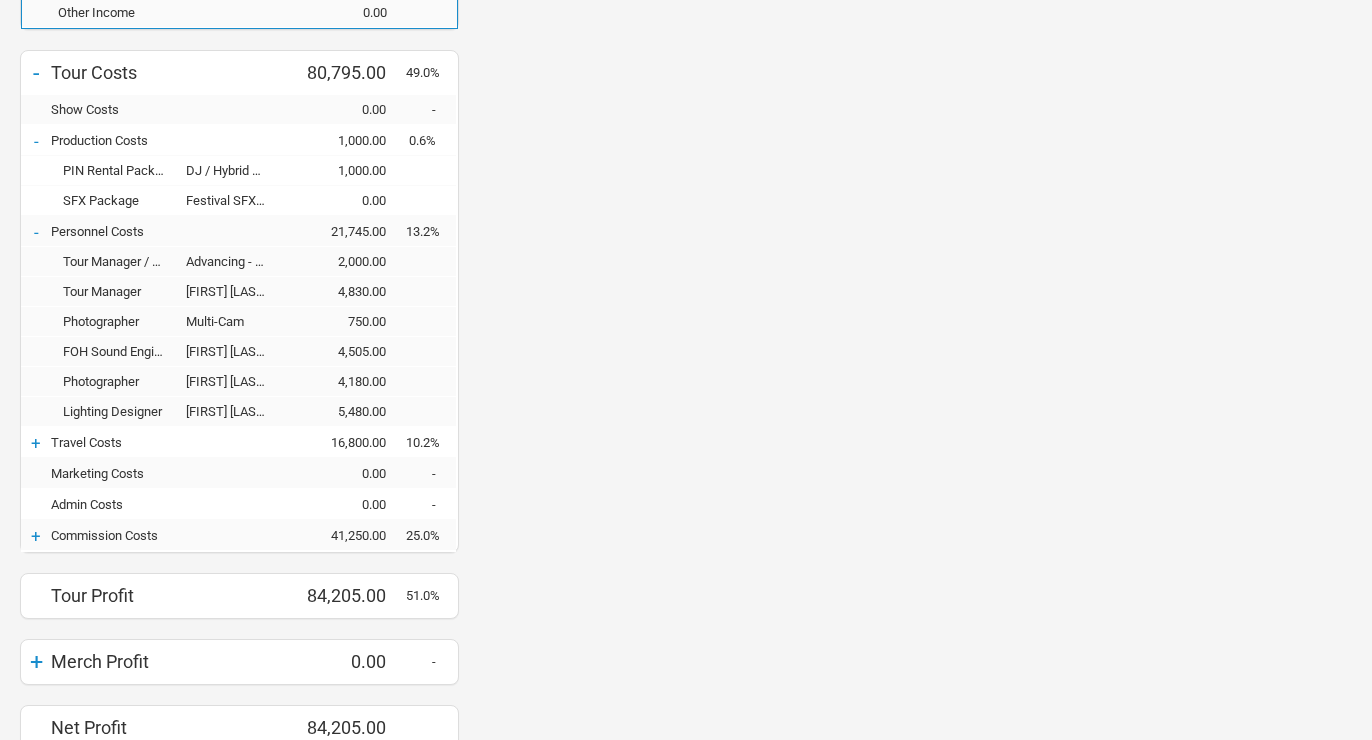click on "+" at bounding box center (36, 443) 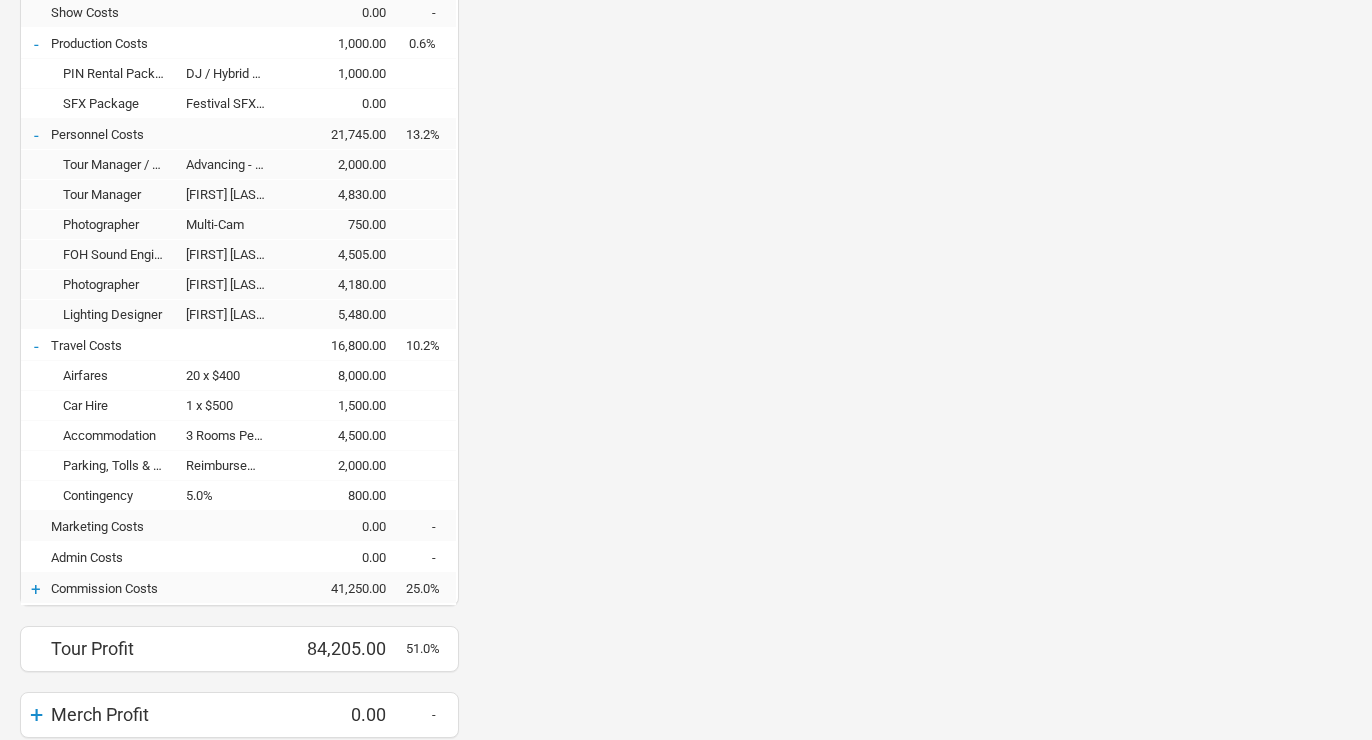 scroll, scrollTop: 1231, scrollLeft: 0, axis: vertical 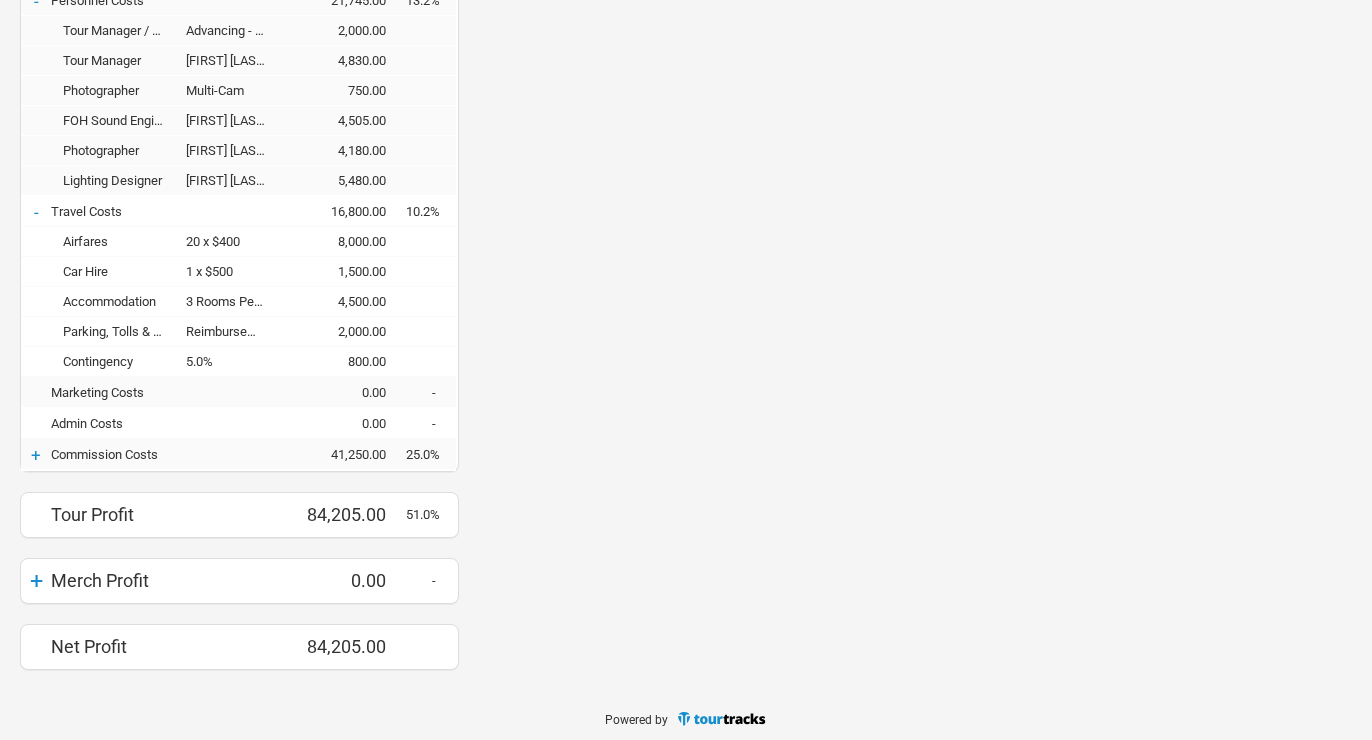 click on "+" at bounding box center (36, 455) 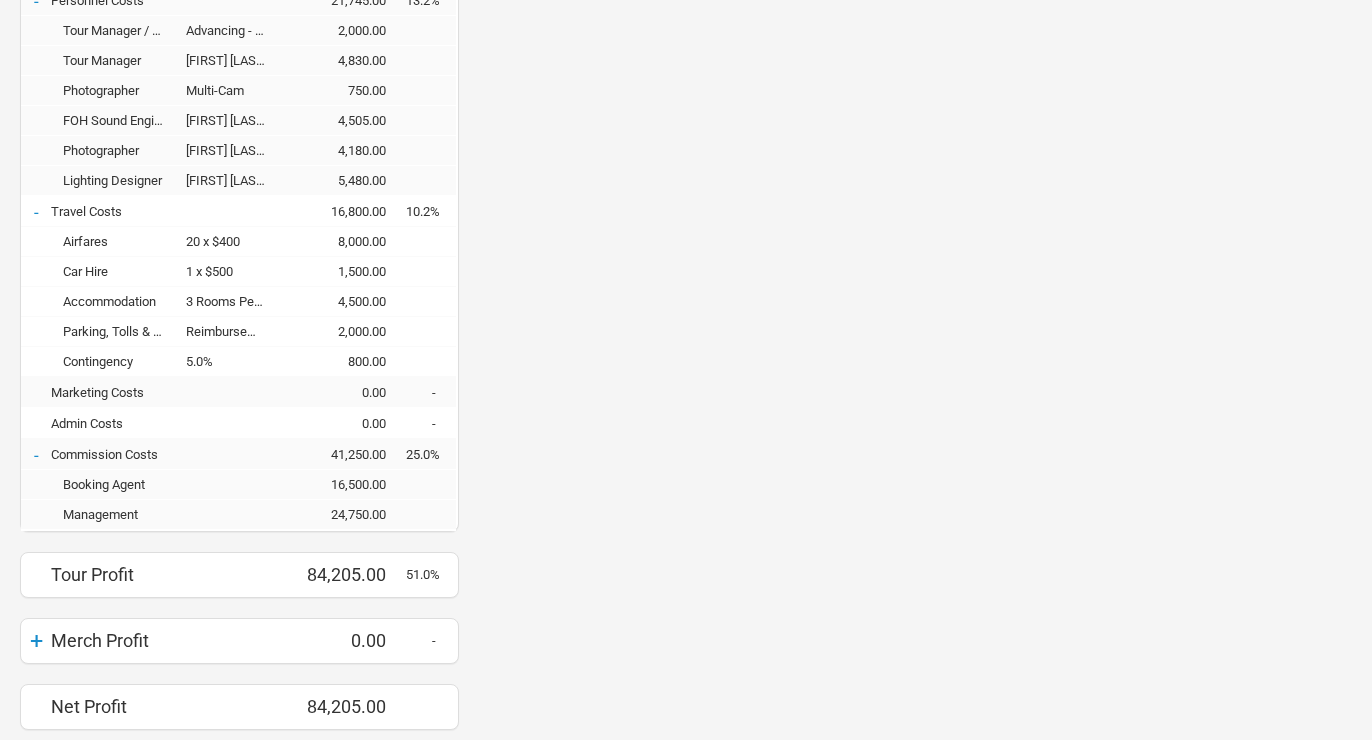 scroll, scrollTop: 1291, scrollLeft: 0, axis: vertical 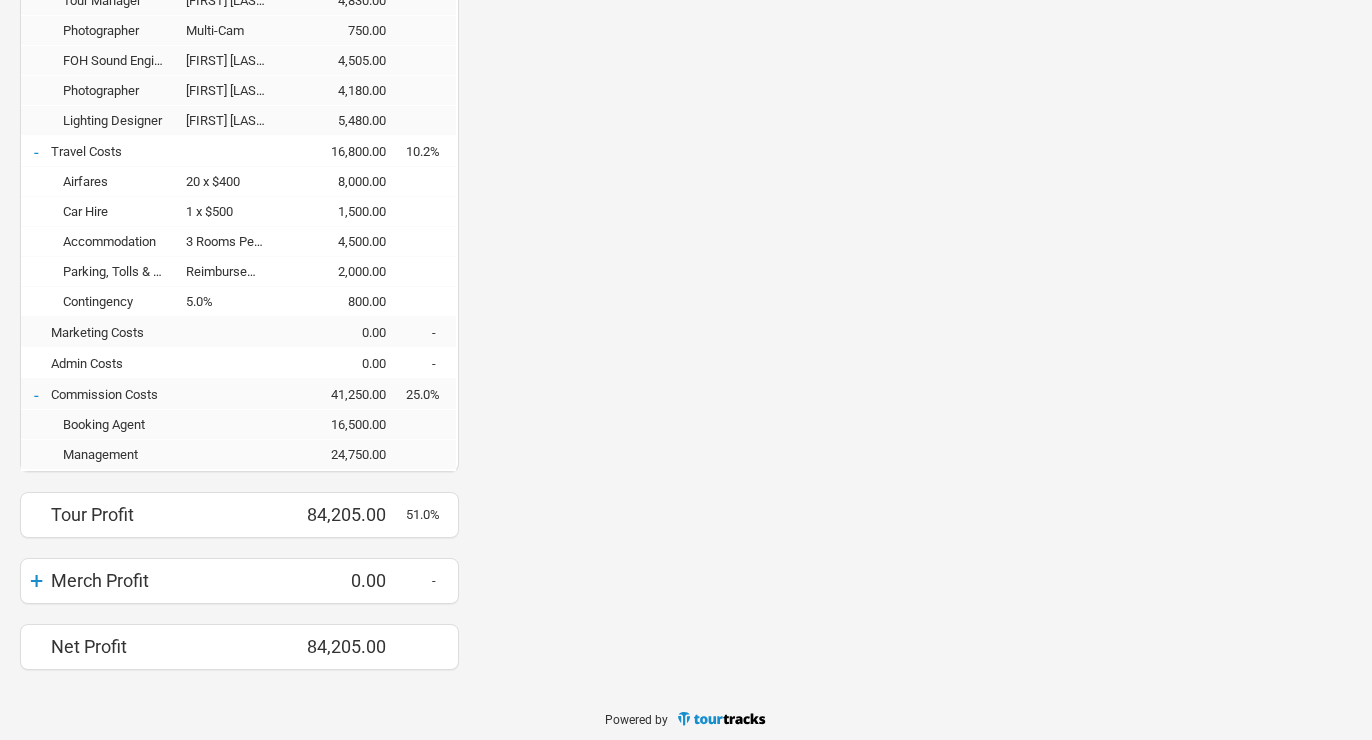 click on "+" at bounding box center (36, 581) 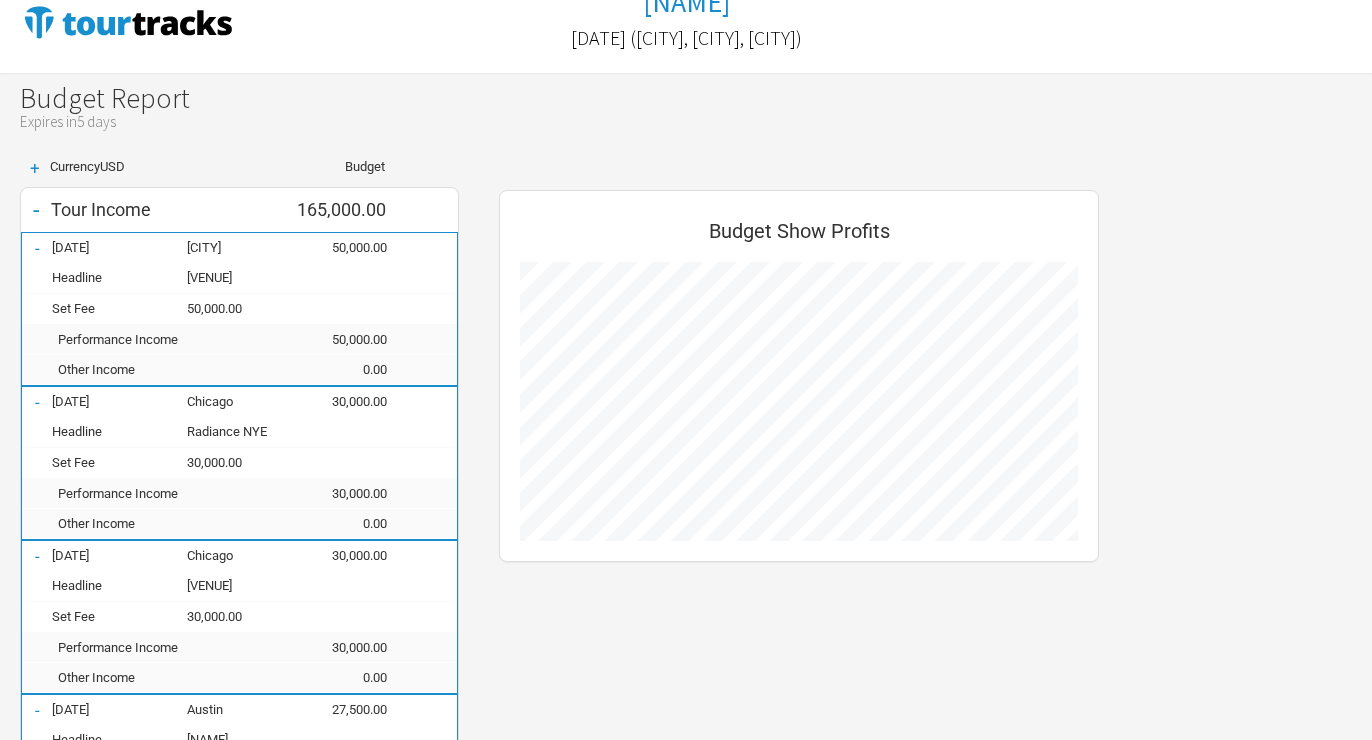 scroll, scrollTop: 0, scrollLeft: 0, axis: both 